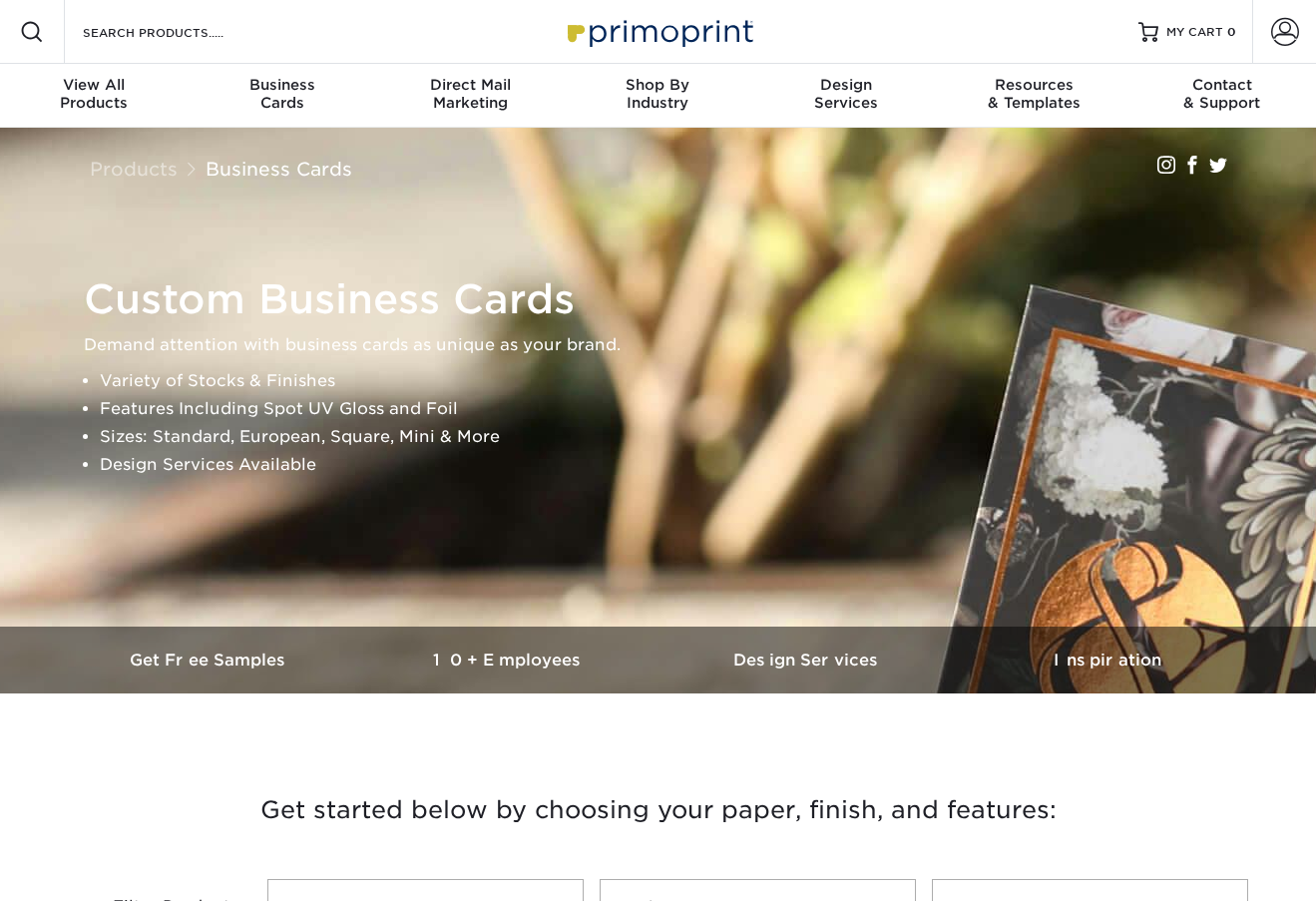 scroll, scrollTop: 0, scrollLeft: 0, axis: both 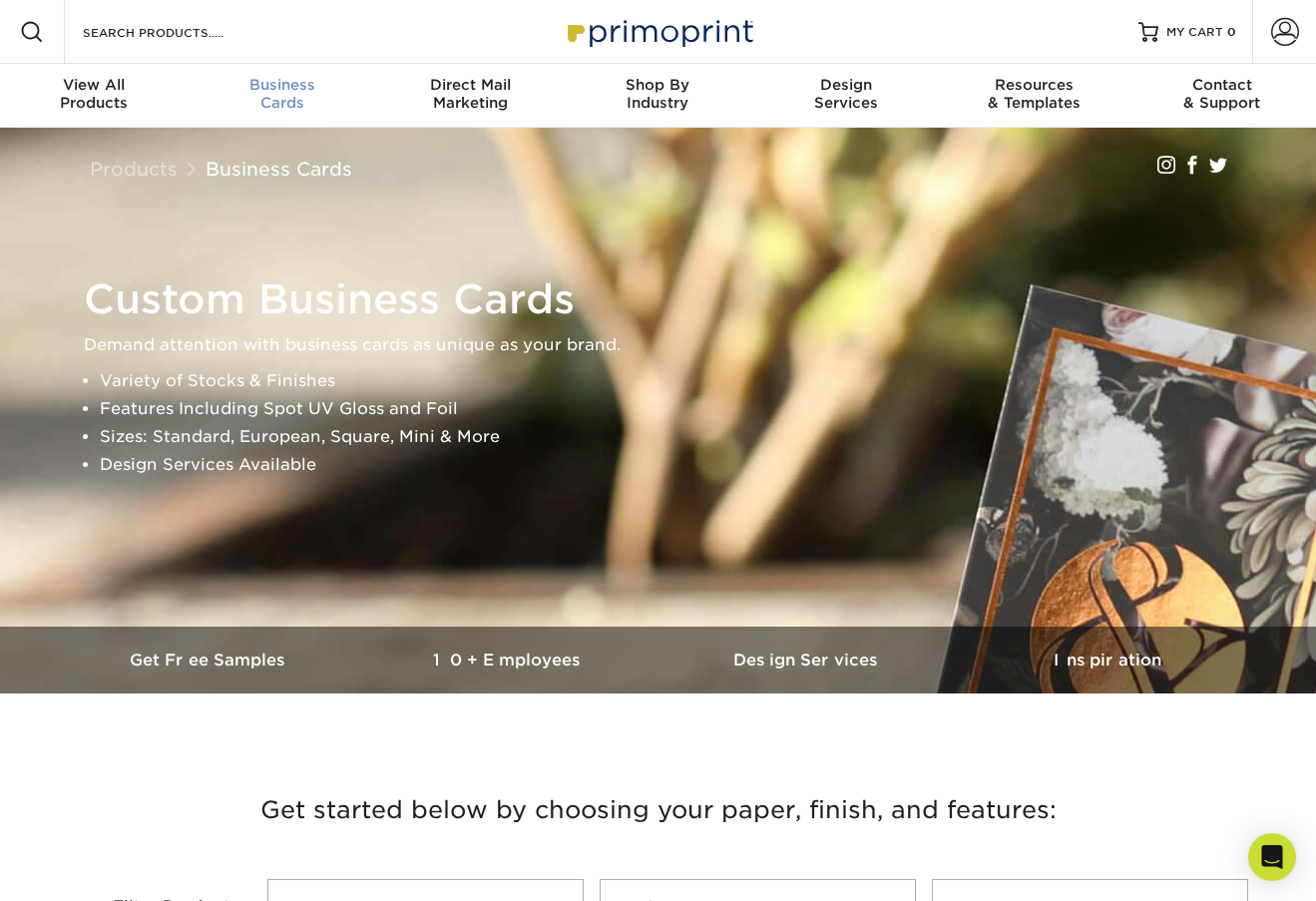 click on "Business" at bounding box center (281, 85) 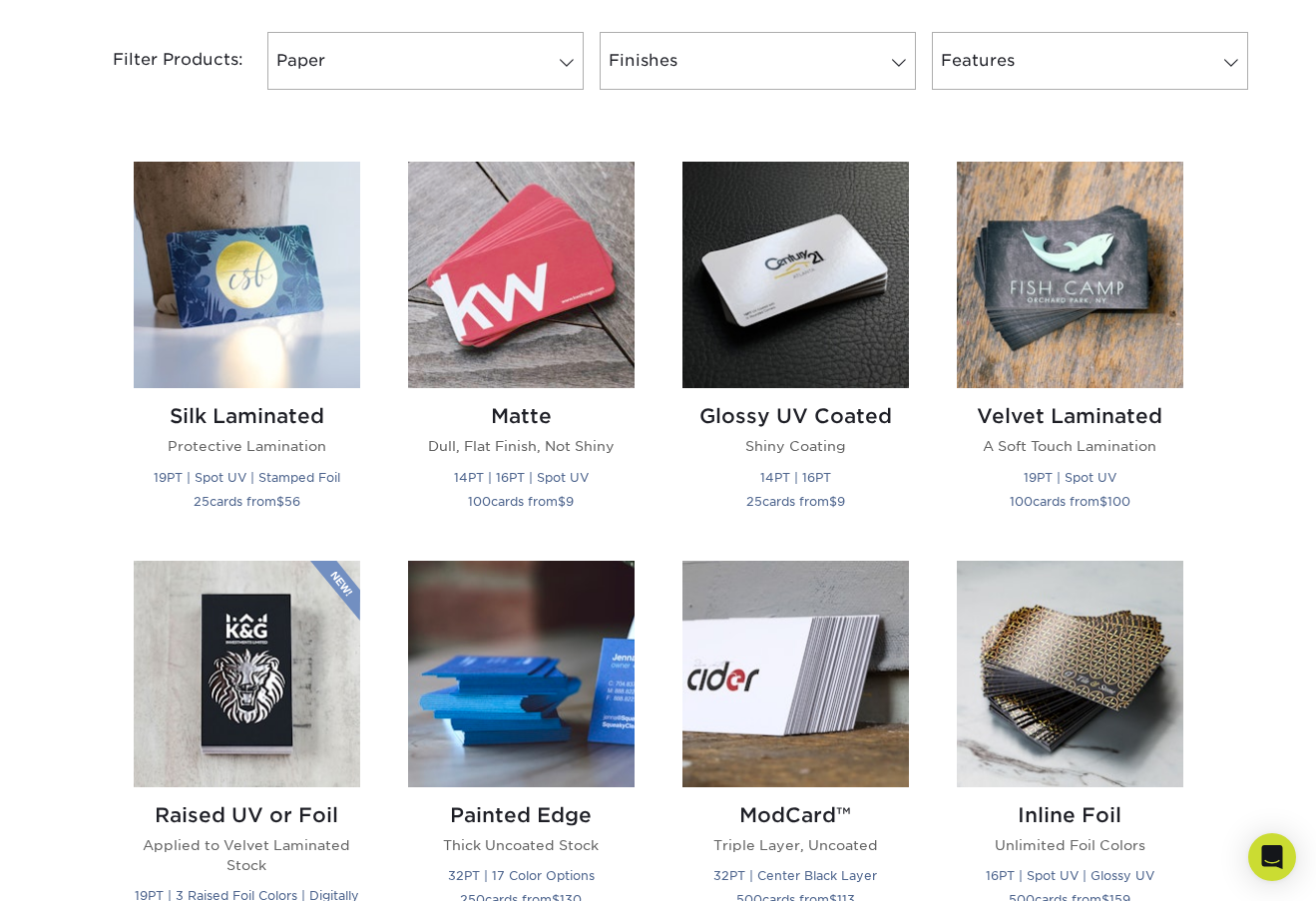 scroll, scrollTop: 853, scrollLeft: 0, axis: vertical 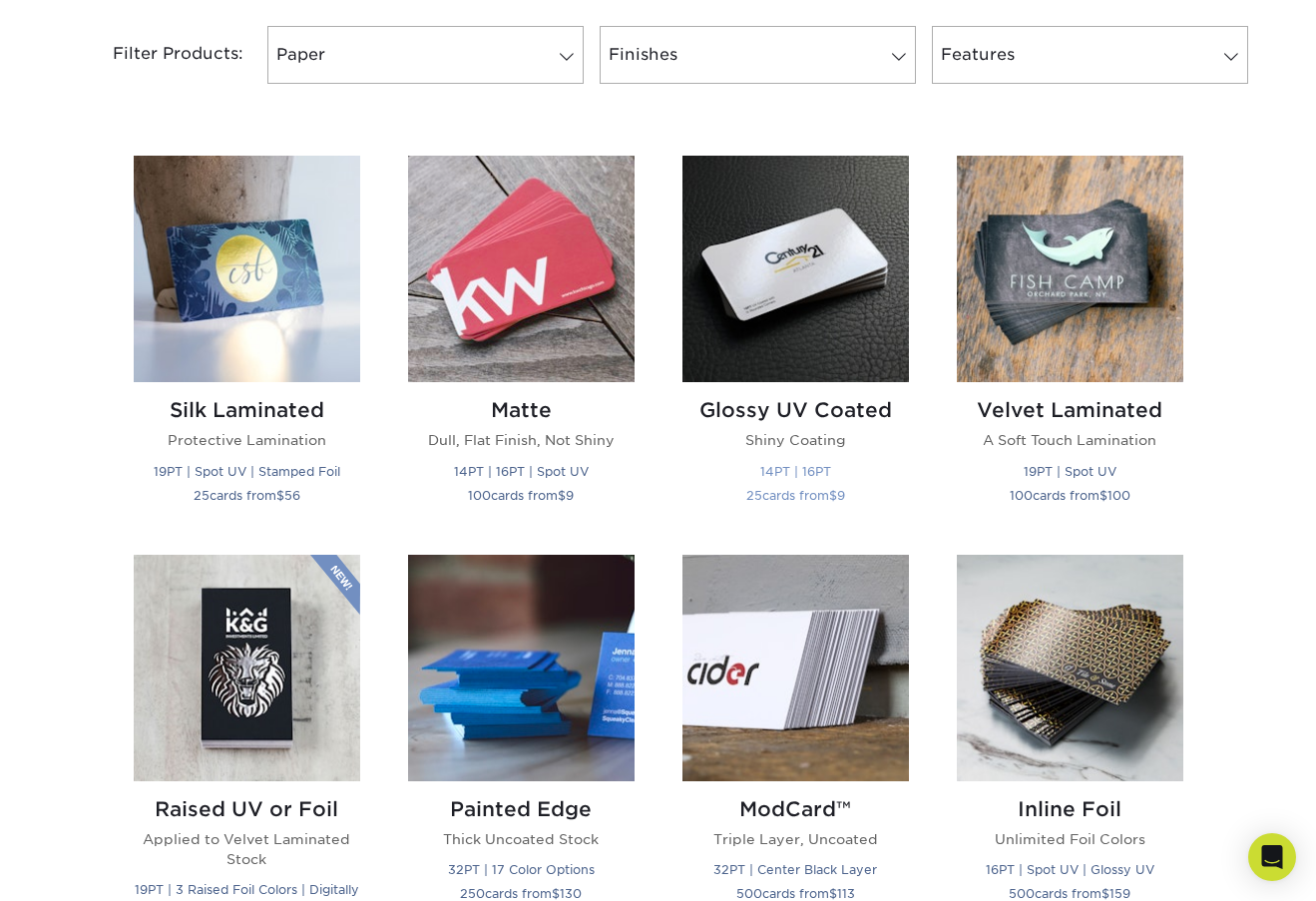 click at bounding box center (795, 268) 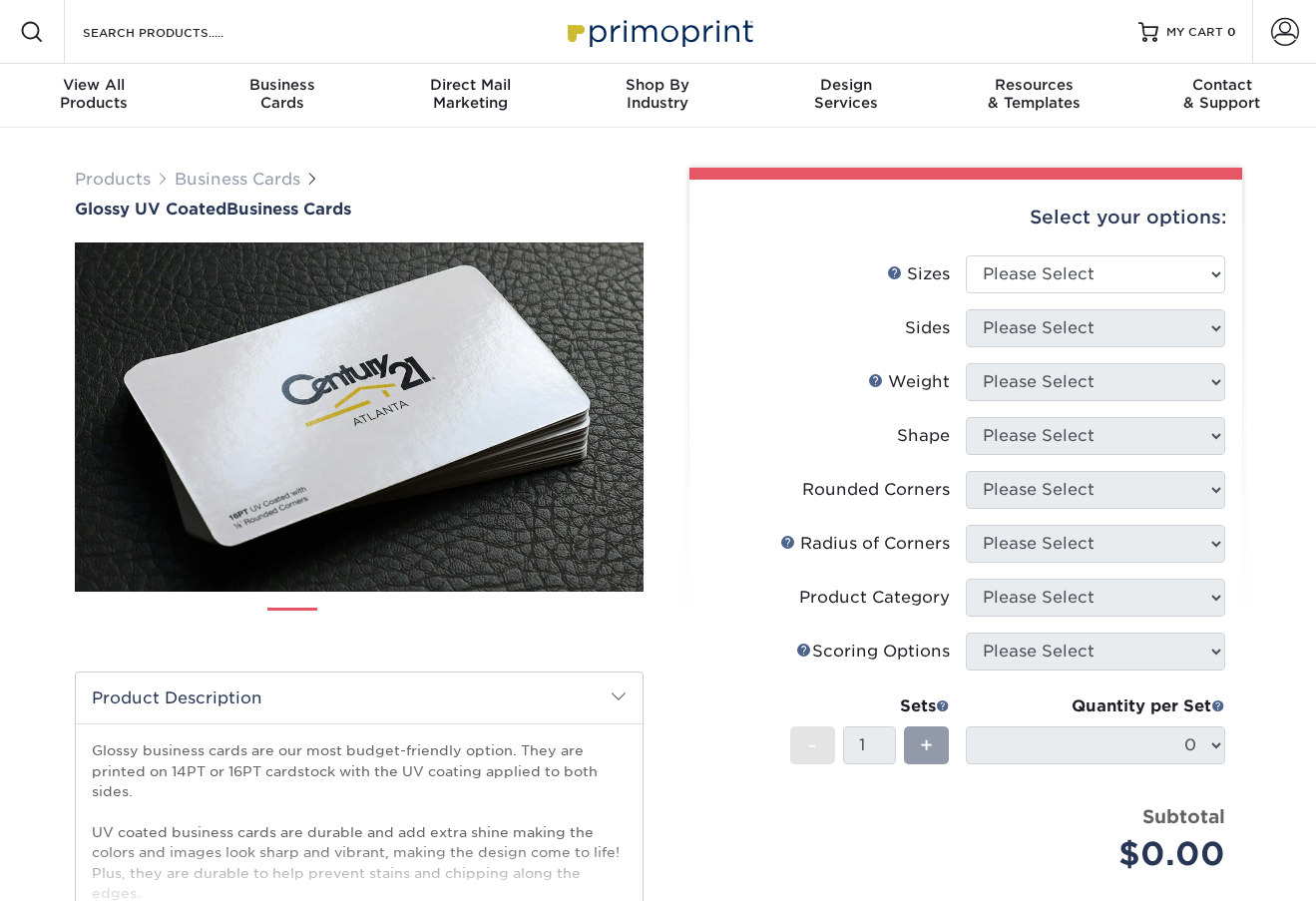 scroll, scrollTop: 0, scrollLeft: 0, axis: both 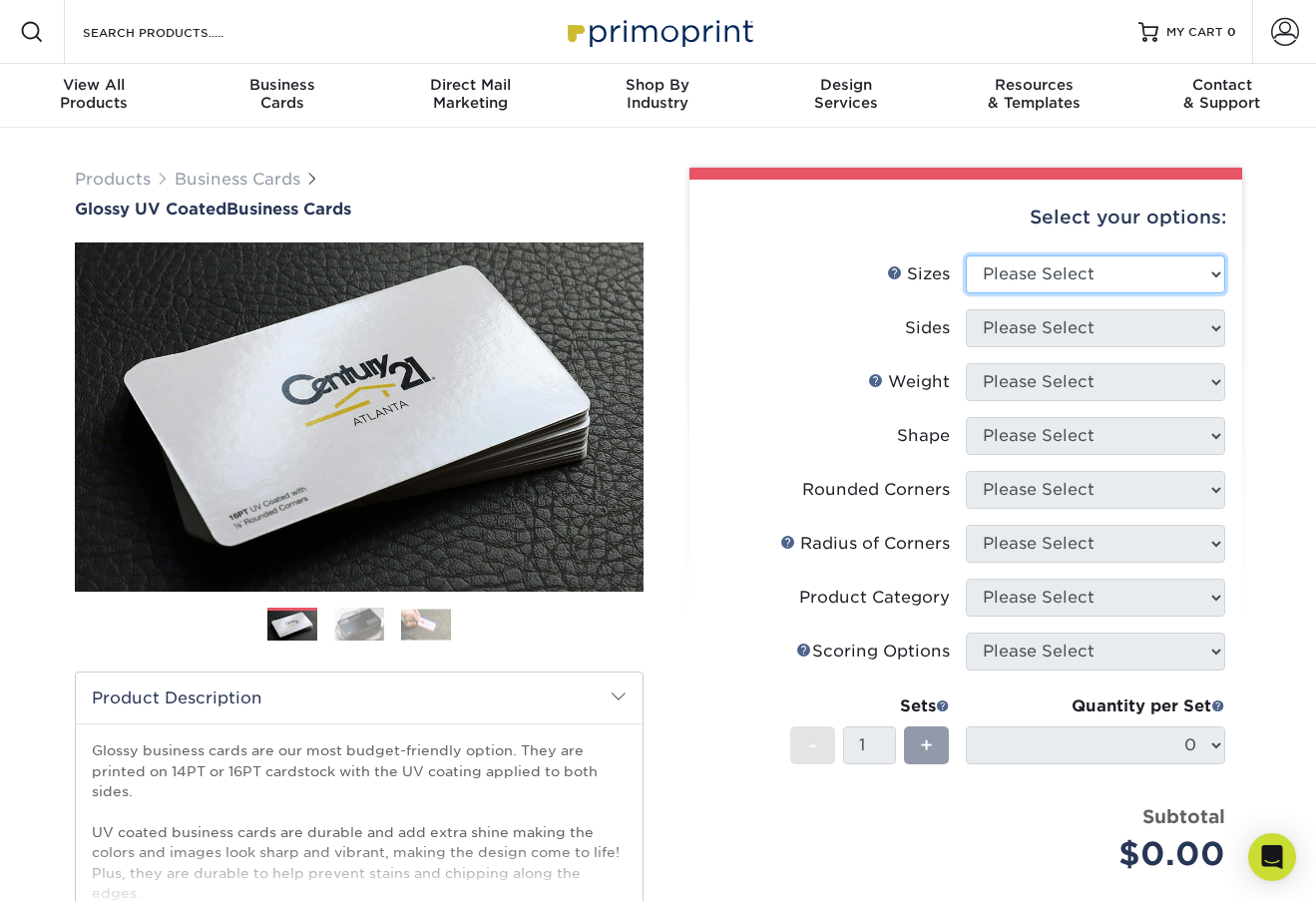 click on "Please Select
1.5" x 3.5"  - Mini
1.75" x 3.5" - Mini
2" x 2" - Square
2" x 3" - Mini
2" x 3.5" - Standard
2" x 7" - Foldover Card
2.125" x 3.375" - European
2.5" x 2.5" - Square 3.5" x 4" - Foldover Card" at bounding box center (1096, 274) 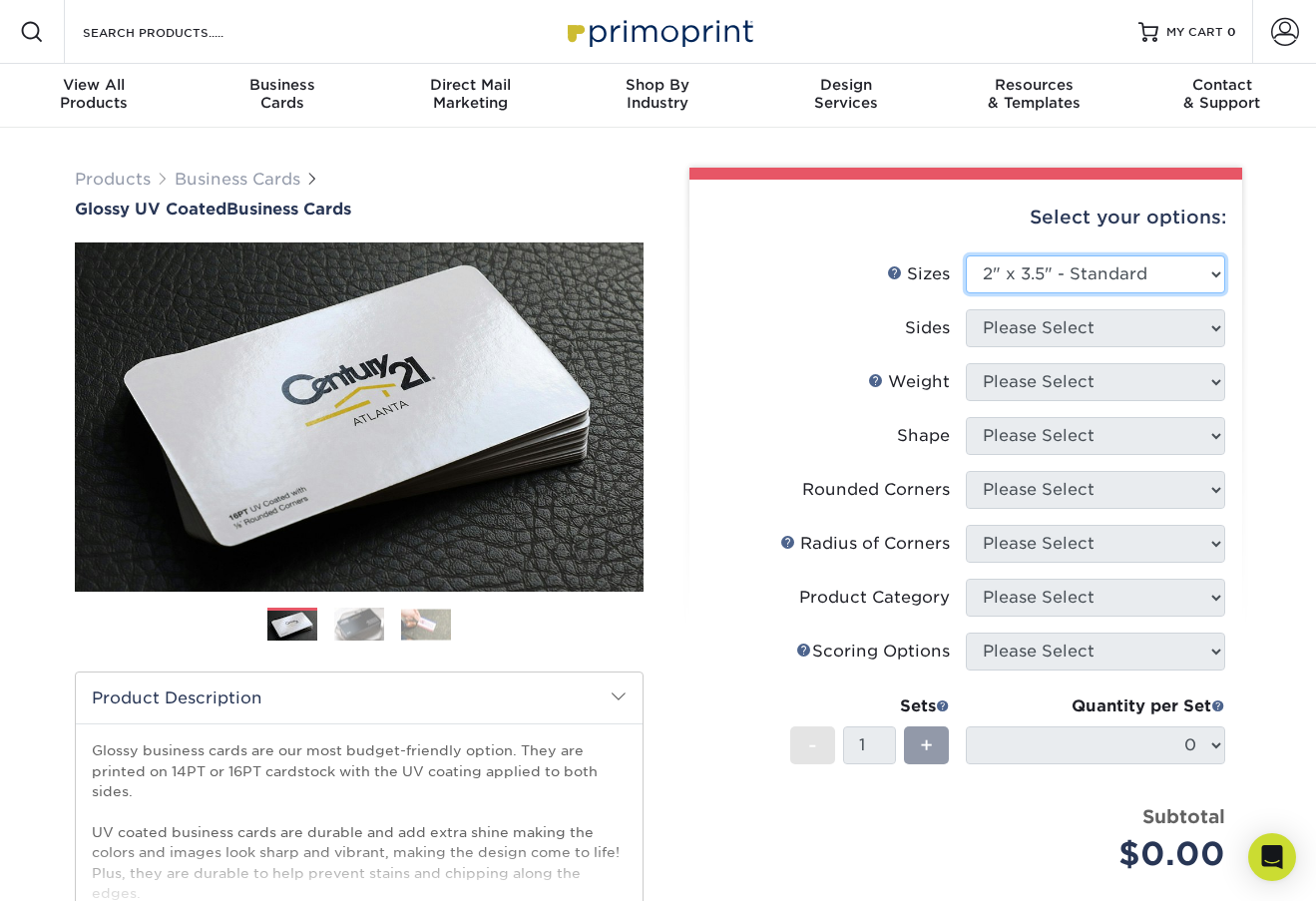 click on "Please Select
1.5" x 3.5"  - Mini
1.75" x 3.5" - Mini
2" x 2" - Square
2" x 3" - Mini
2" x 3.5" - Standard
2" x 7" - Foldover Card
2.125" x 3.375" - European
2.5" x 2.5" - Square 3.5" x 4" - Foldover Card" at bounding box center [1096, 274] 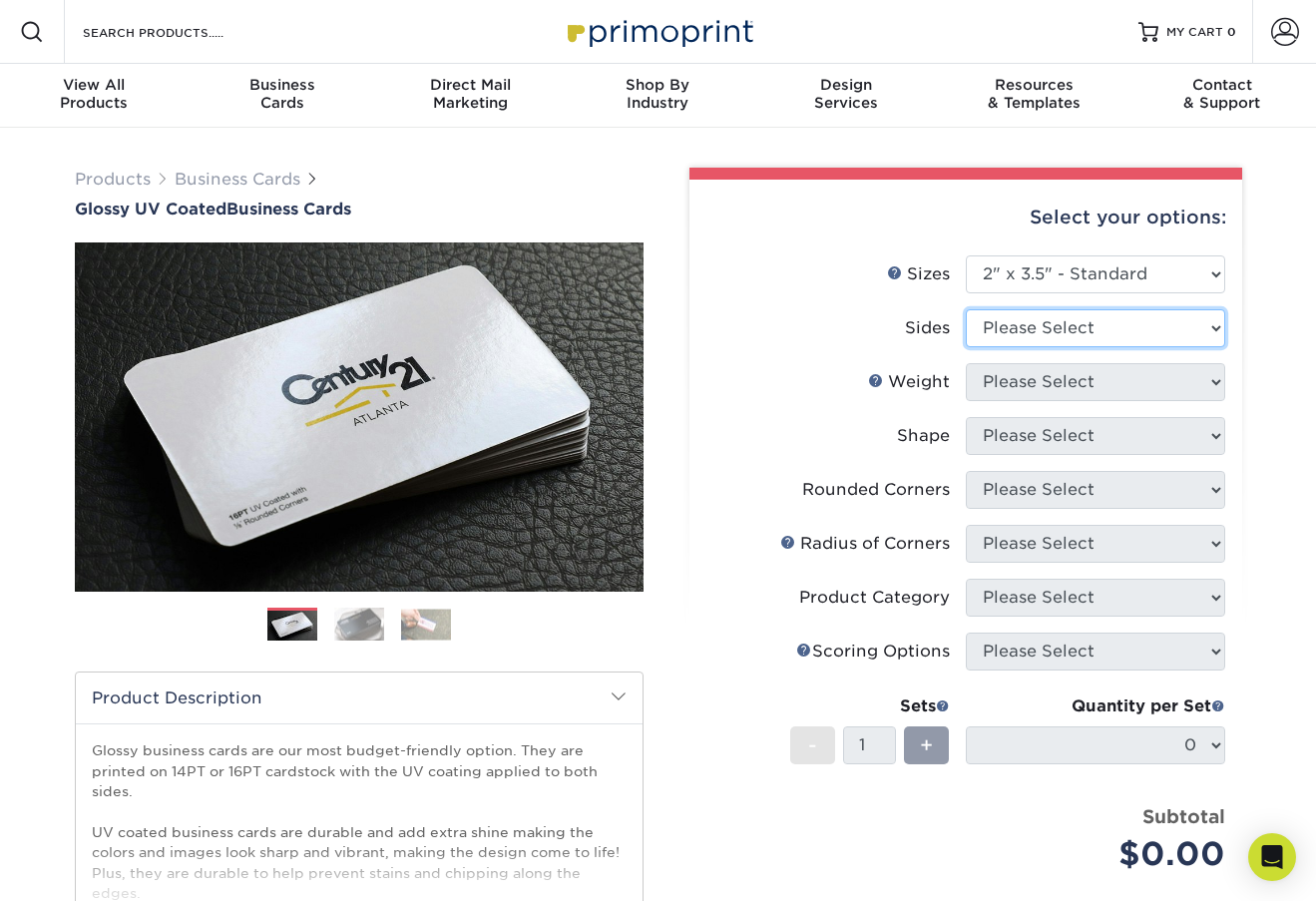 click on "Please Select Print Both Sides Print Front Only" at bounding box center (1096, 328) 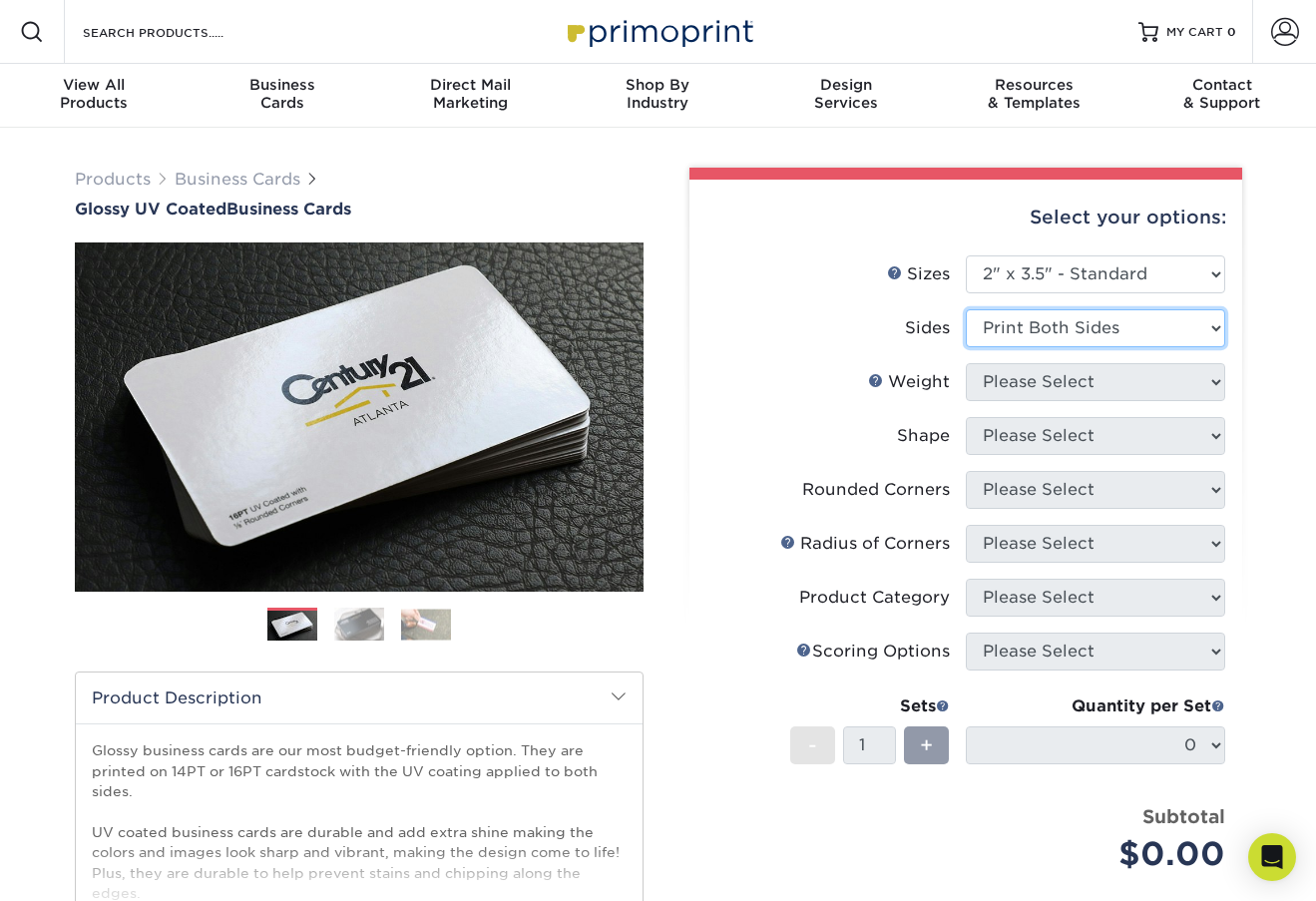 click on "Please Select Print Both Sides Print Front Only" at bounding box center [1096, 328] 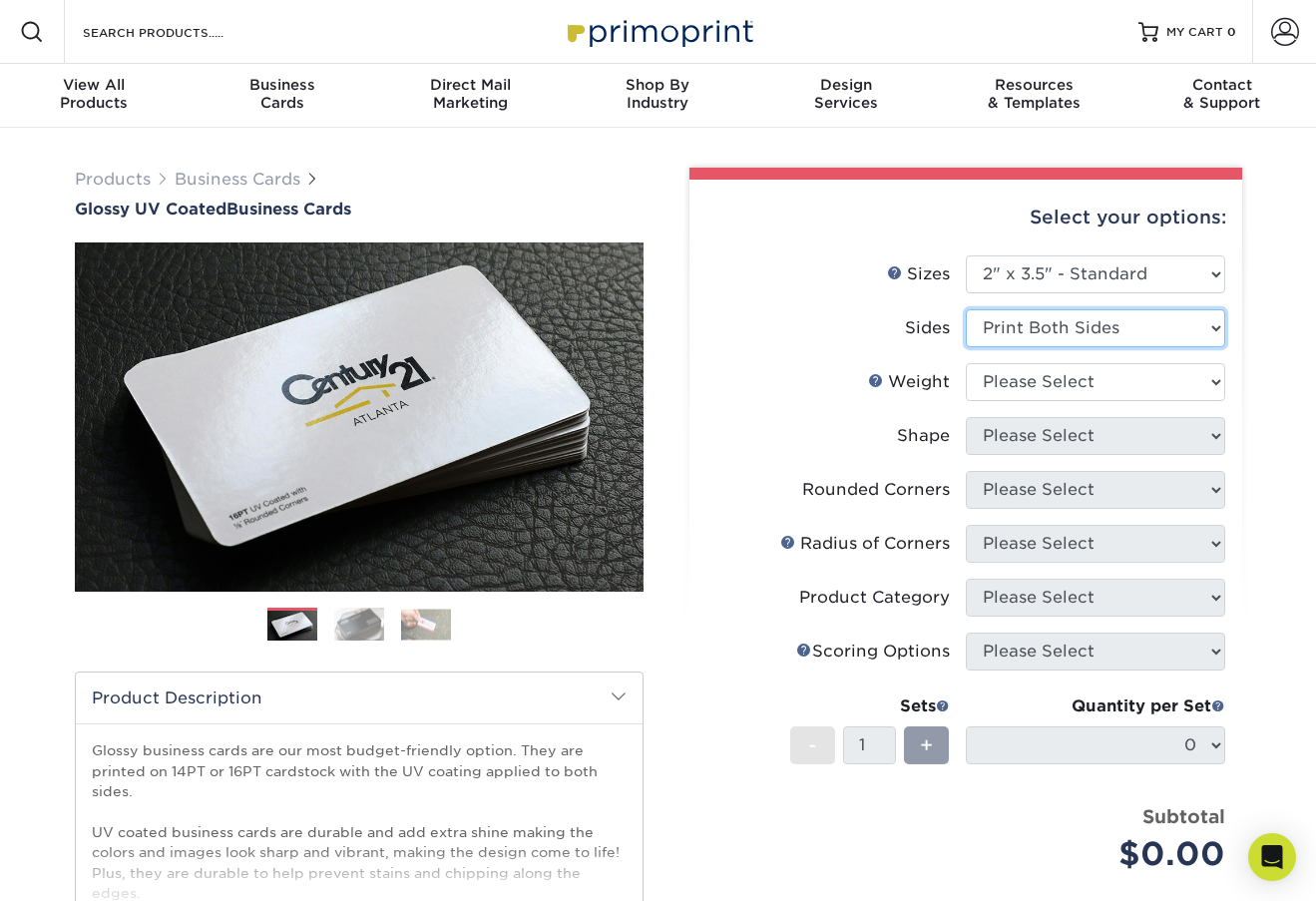click on "Please Select Print Both Sides Print Front Only" at bounding box center [1096, 328] 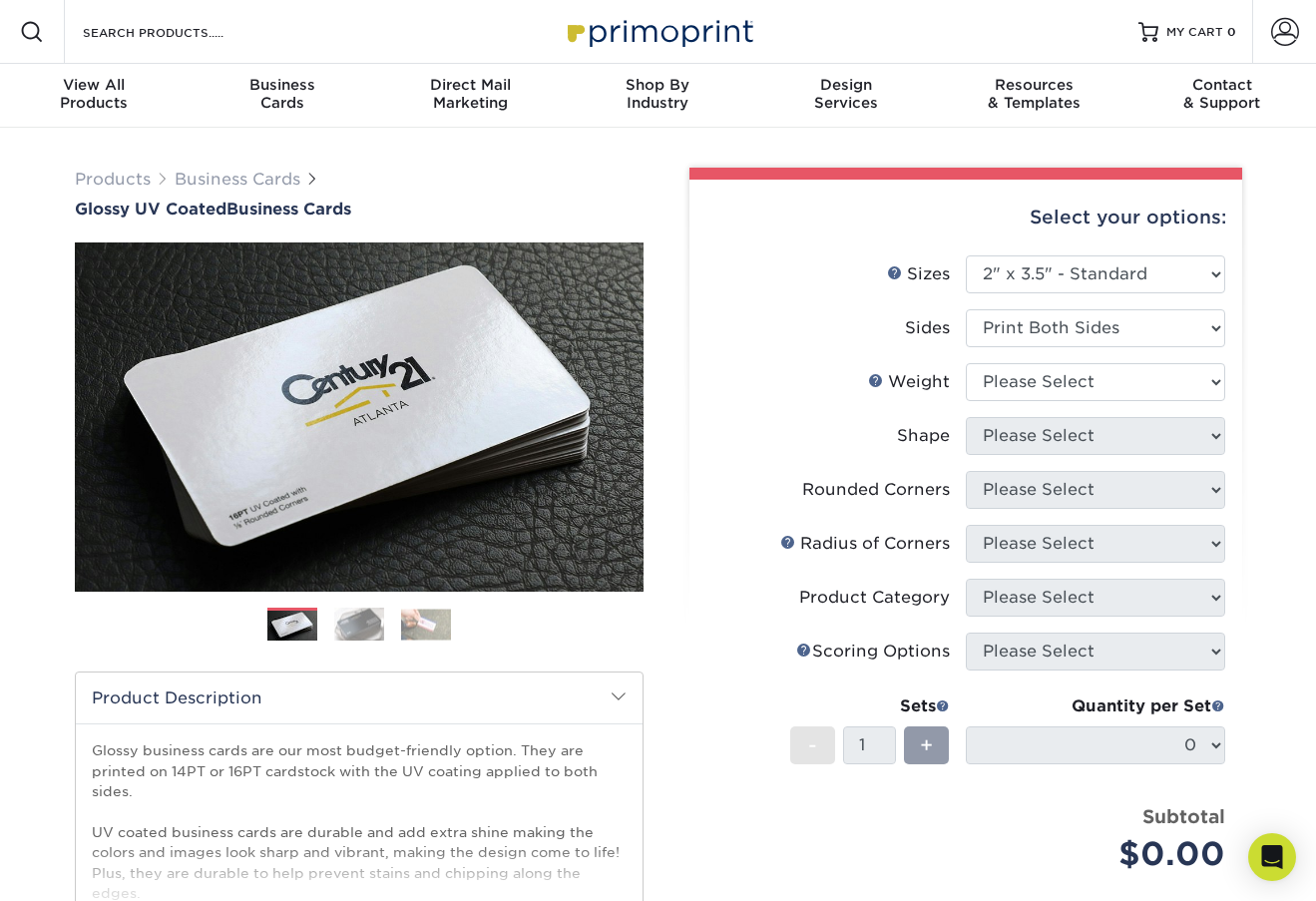 click on "Select your options:
Sizes Help Sizes
Please Select 1.5" x 3.5"  - Mini -" at bounding box center [958, 653] 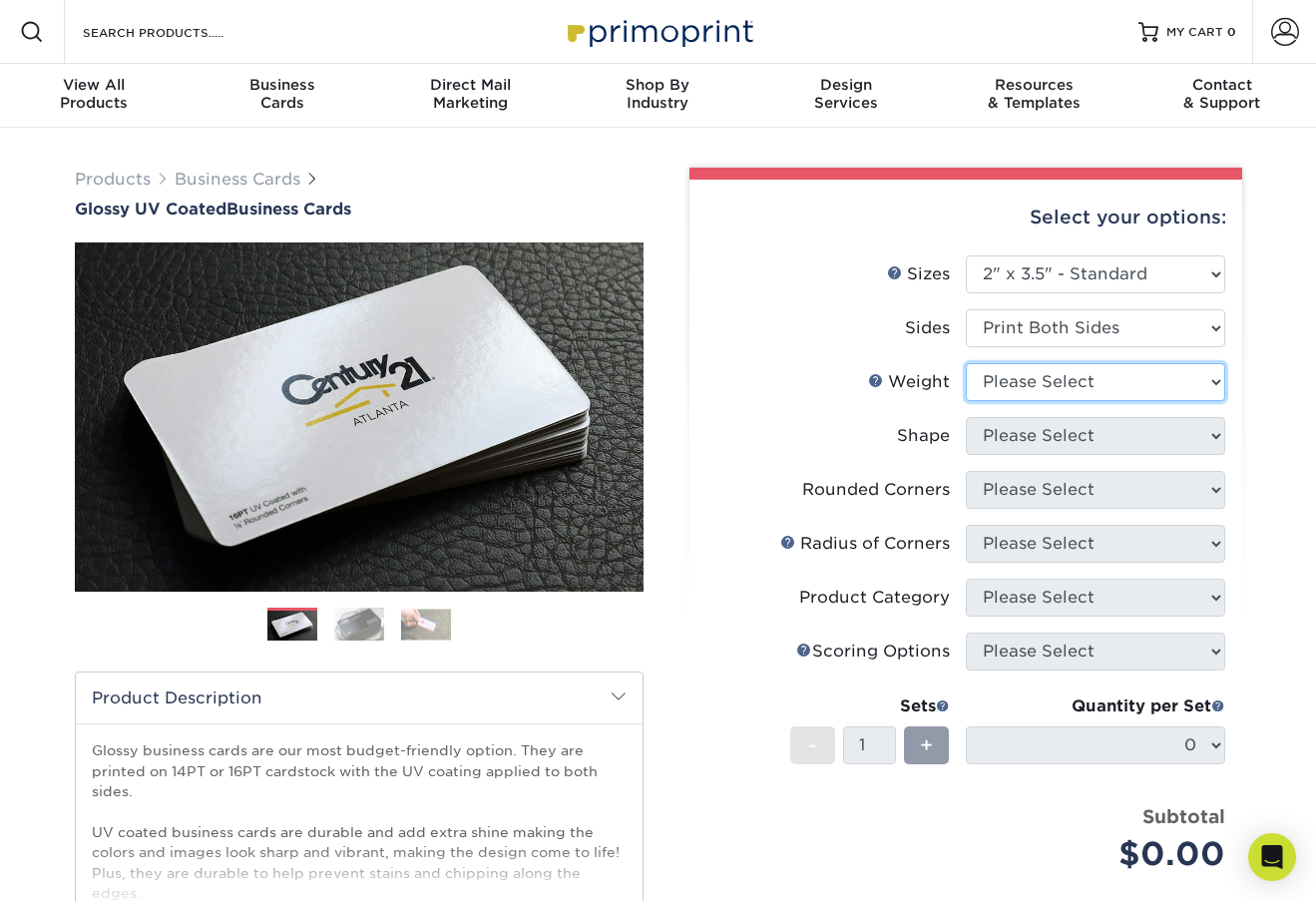 click on "Please Select 16PT 14PT" at bounding box center (1096, 382) 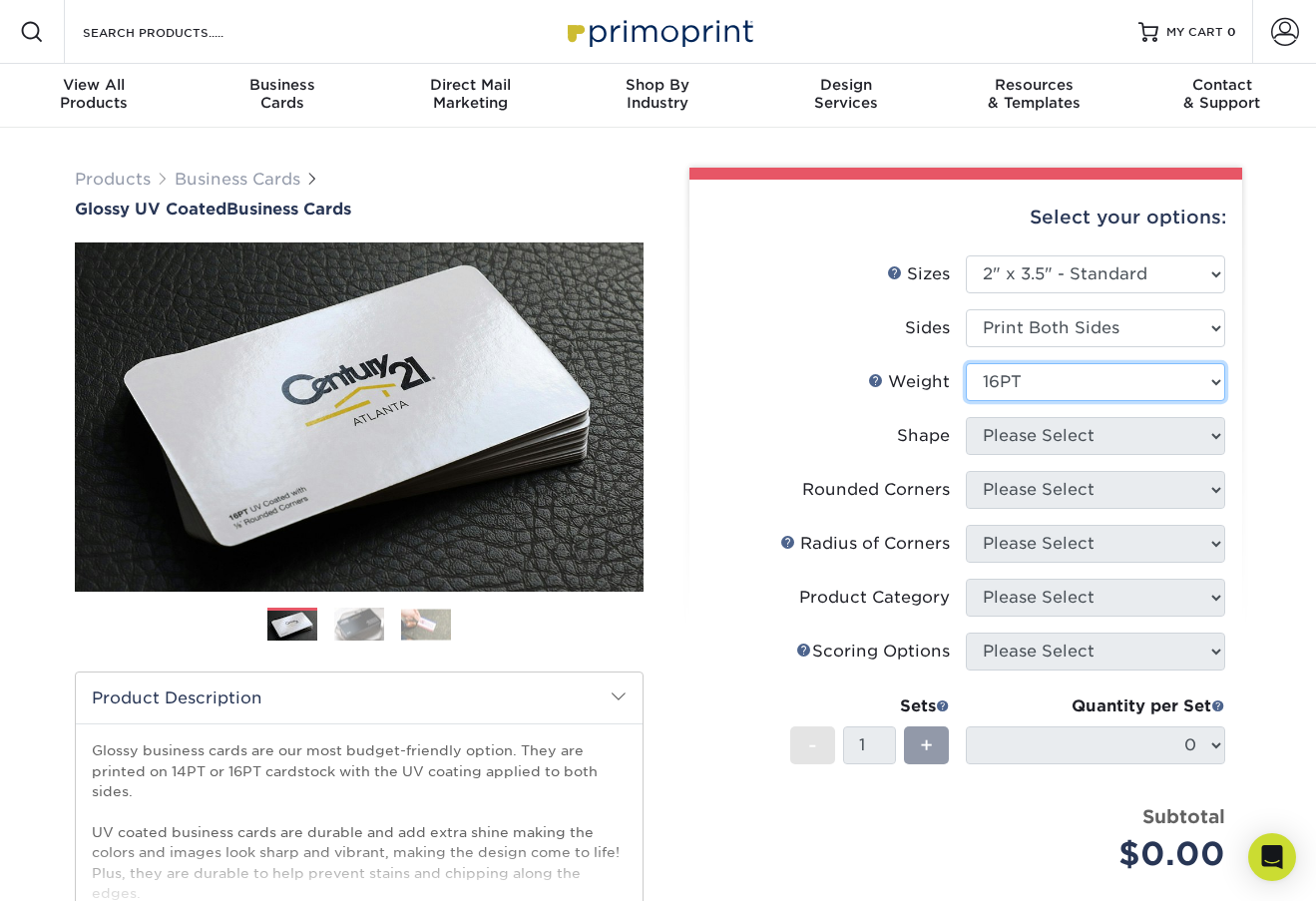 click on "Please Select 16PT 14PT" at bounding box center (1096, 382) 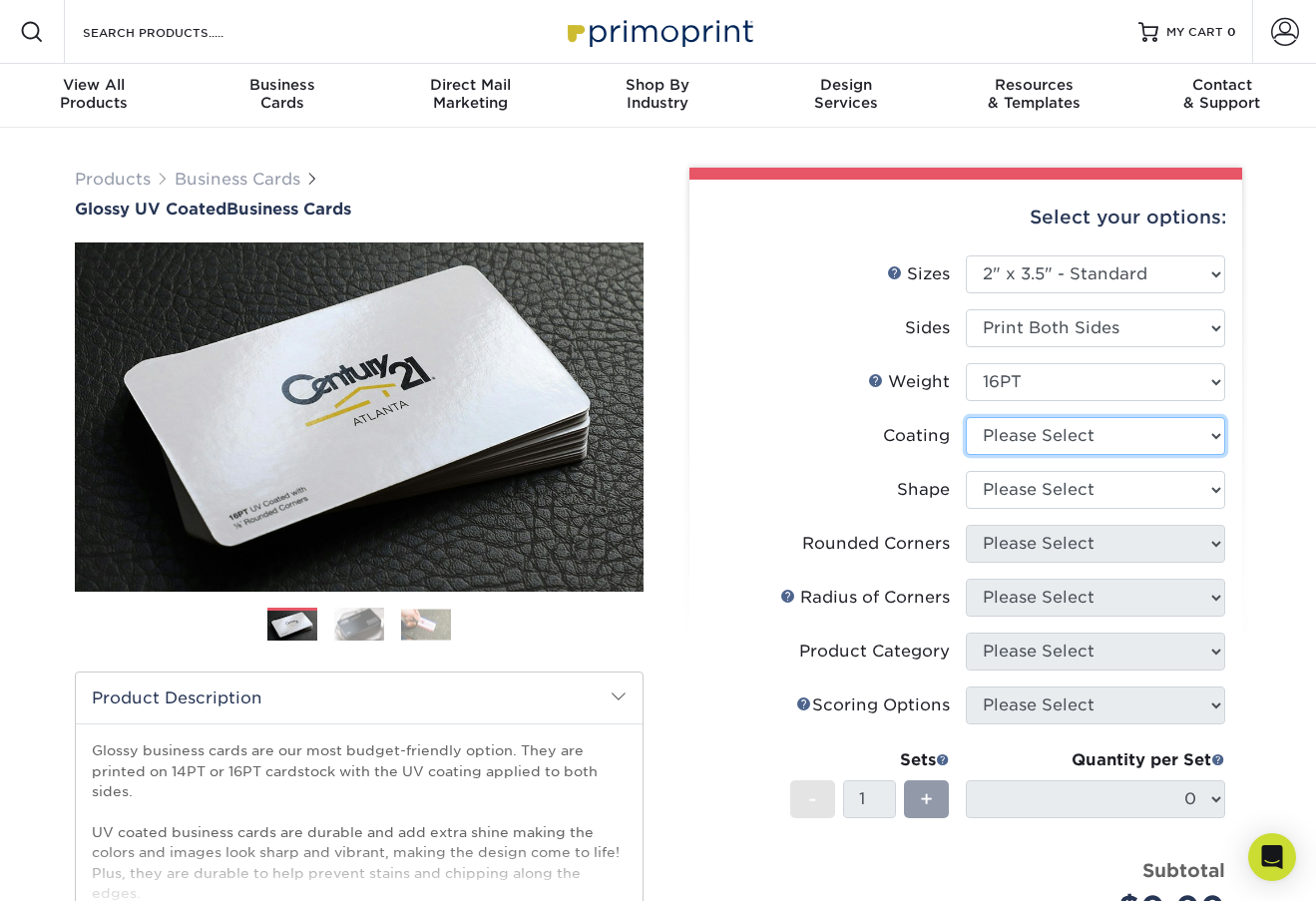 click at bounding box center [1096, 436] 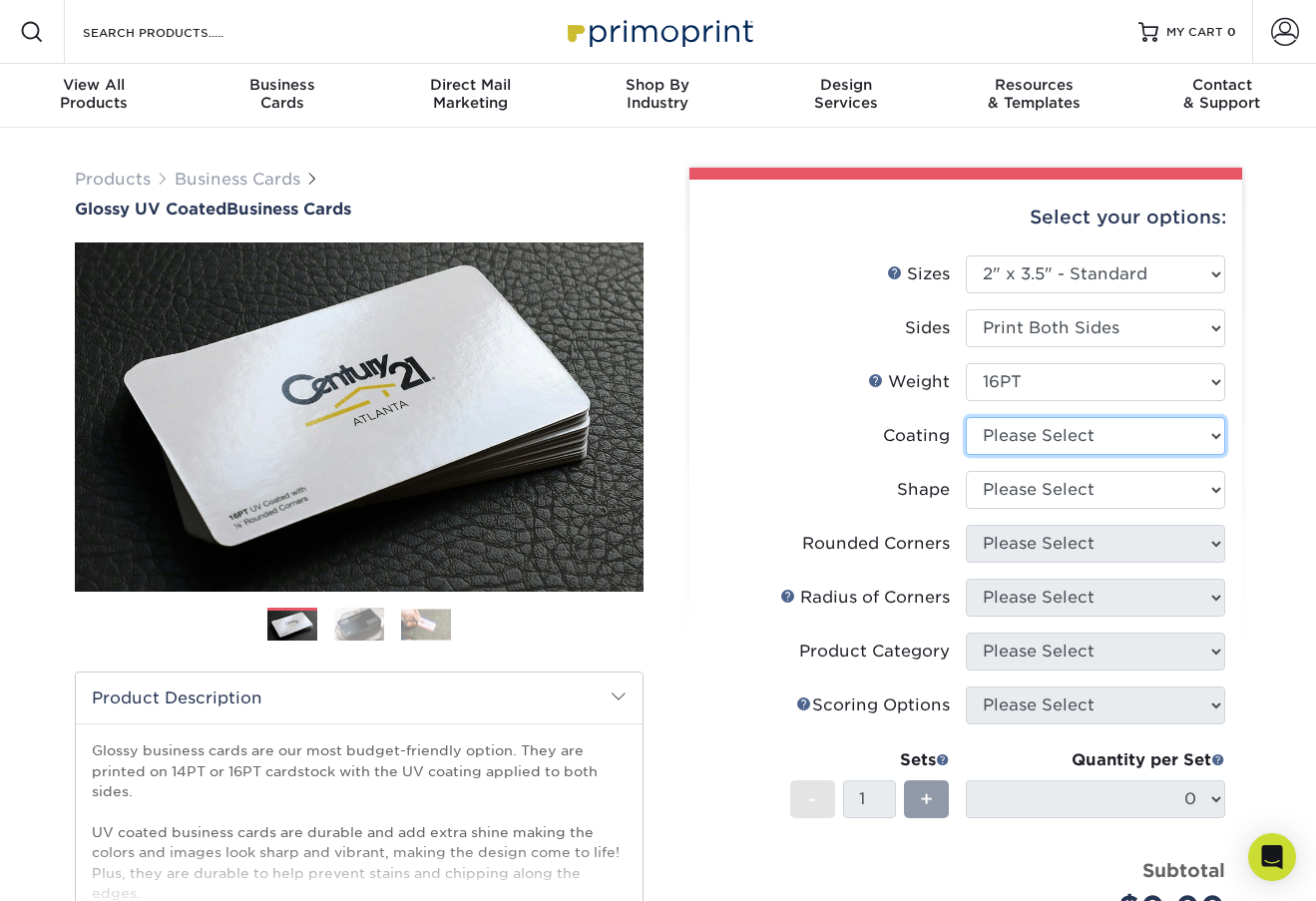 select on "1e8116af-acfc-44b1-83dc-8181aa338834" 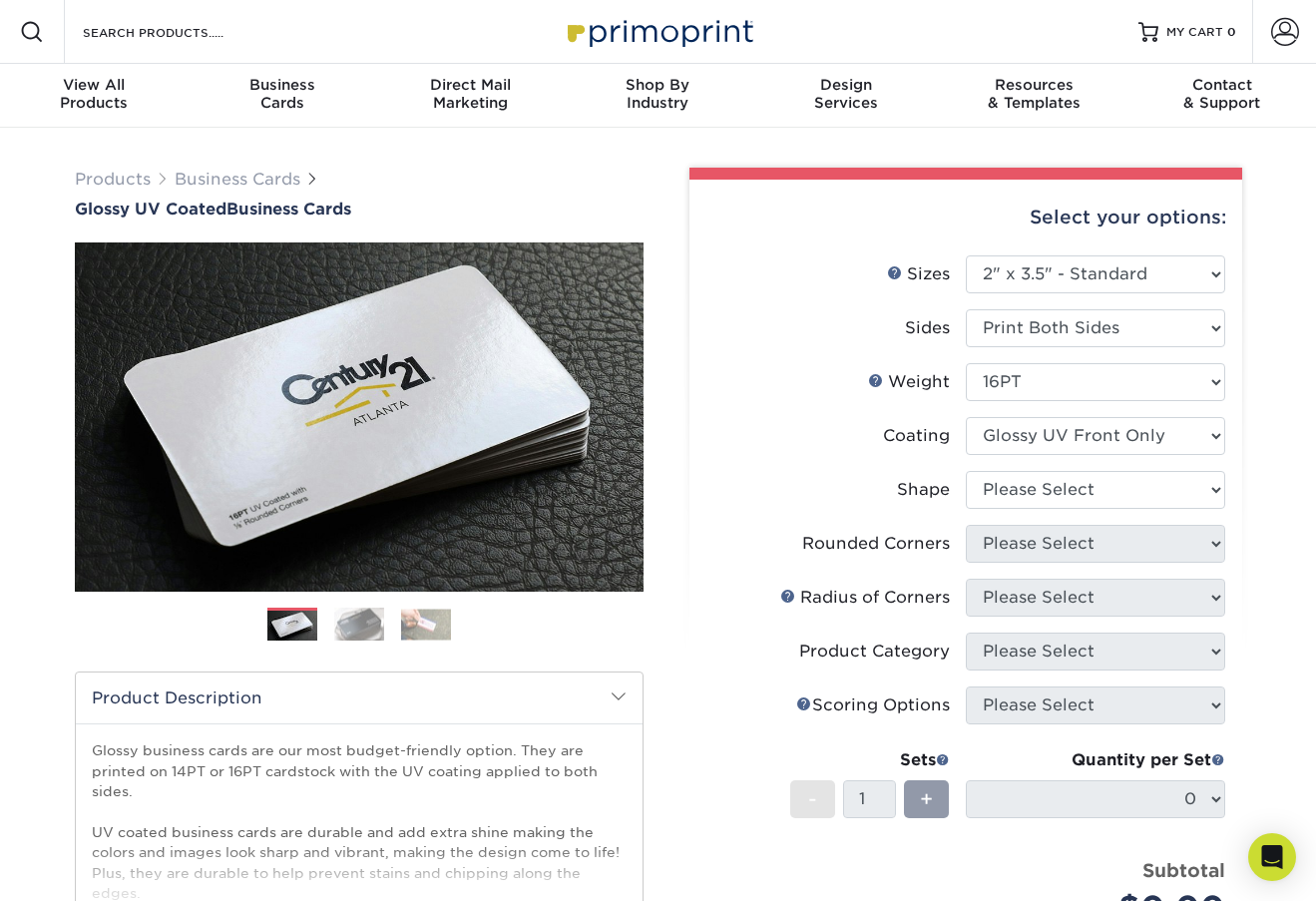 click at bounding box center [1096, 436] 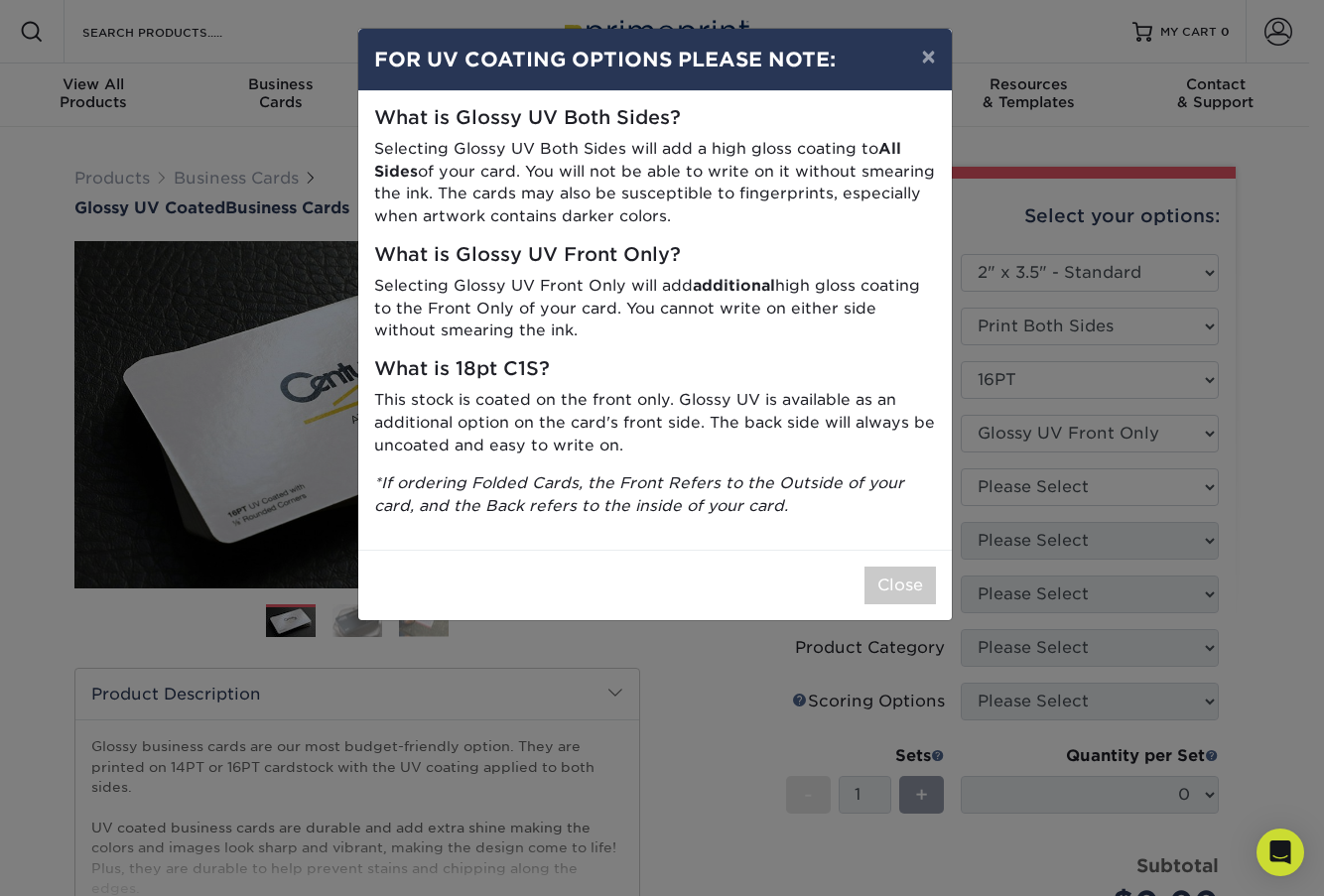 click on "Close" at bounding box center [900, 585] 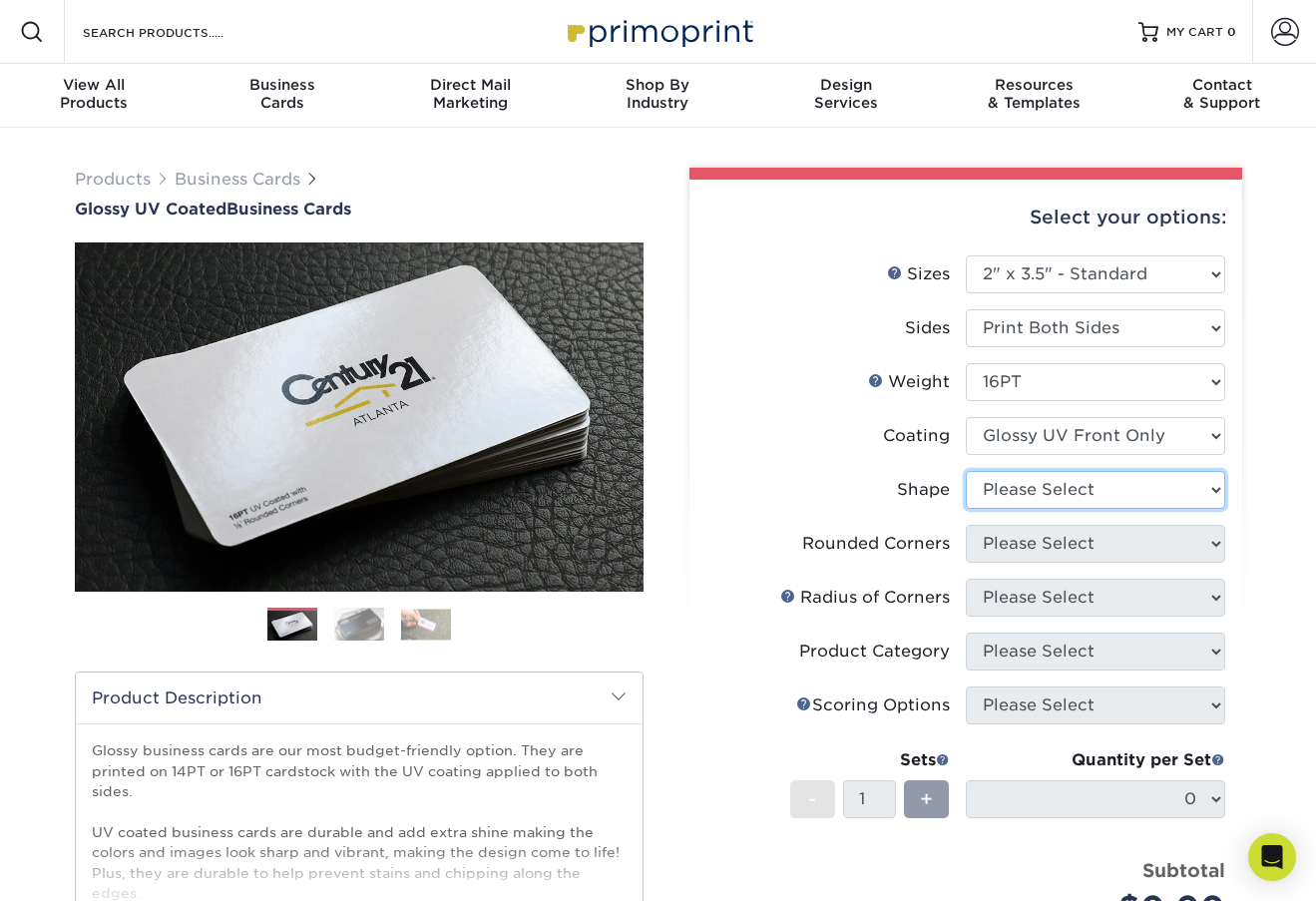click on "Please Select Standard" at bounding box center (1096, 490) 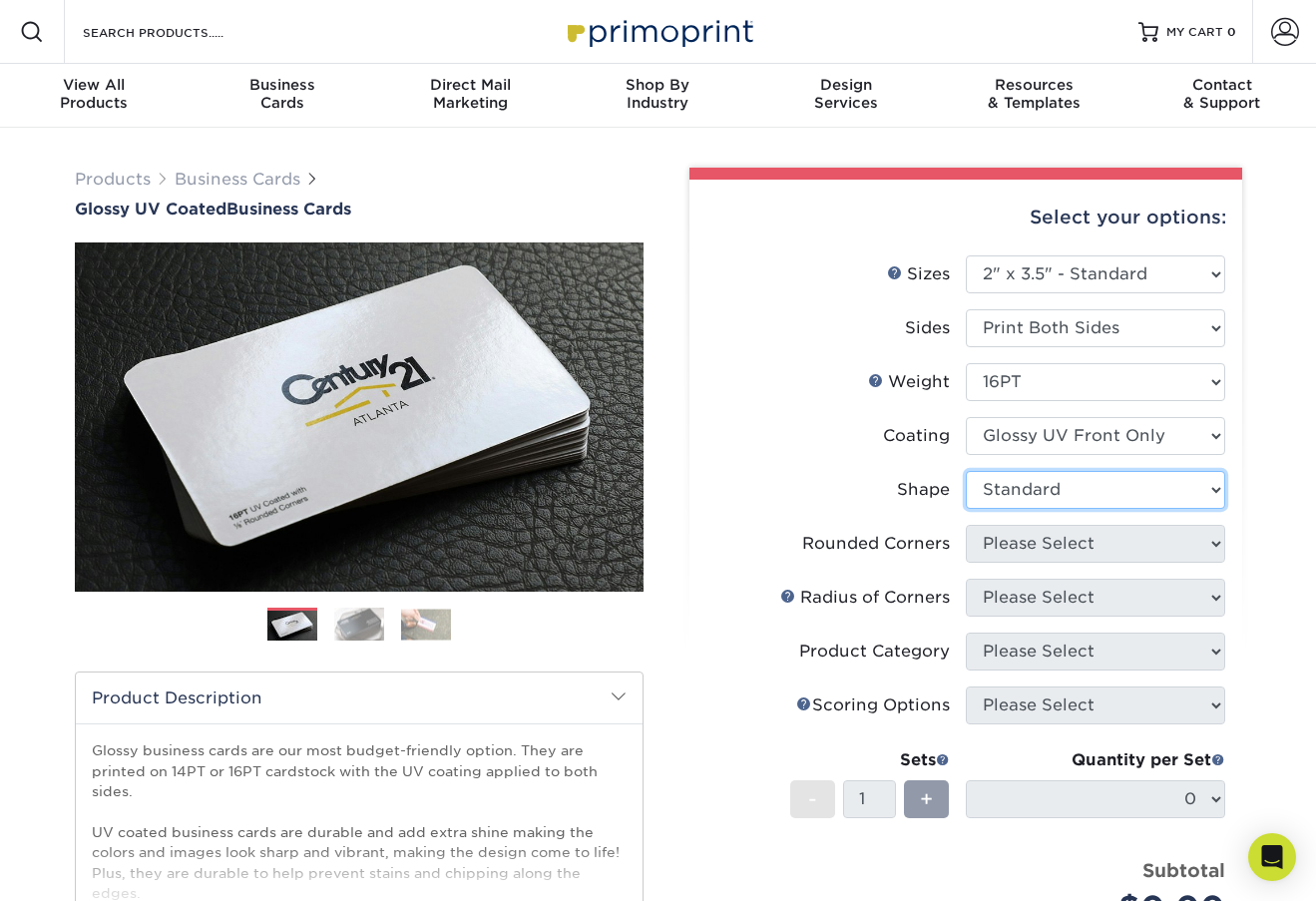 click on "Please Select Standard" at bounding box center (1096, 490) 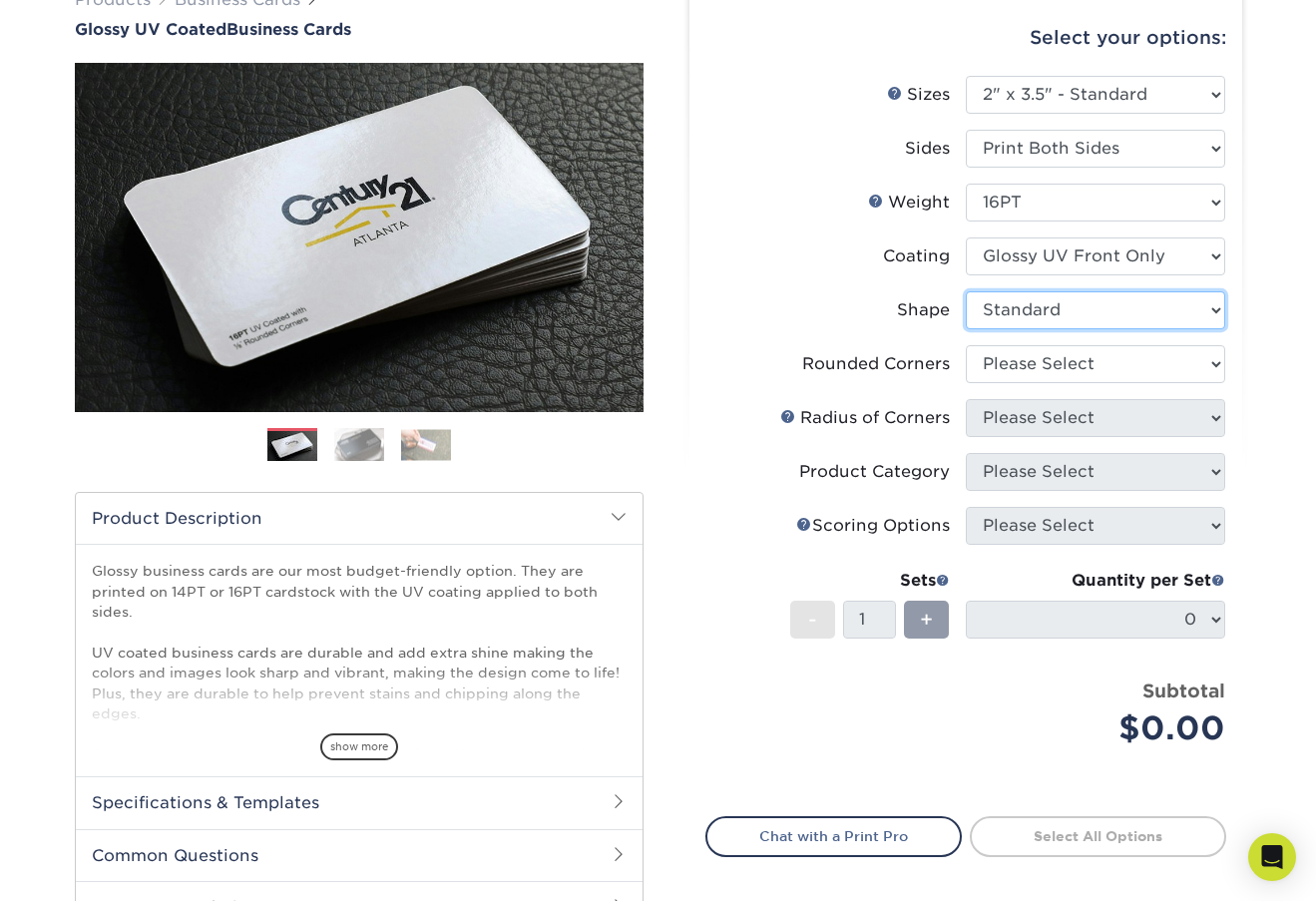 scroll, scrollTop: 184, scrollLeft: 0, axis: vertical 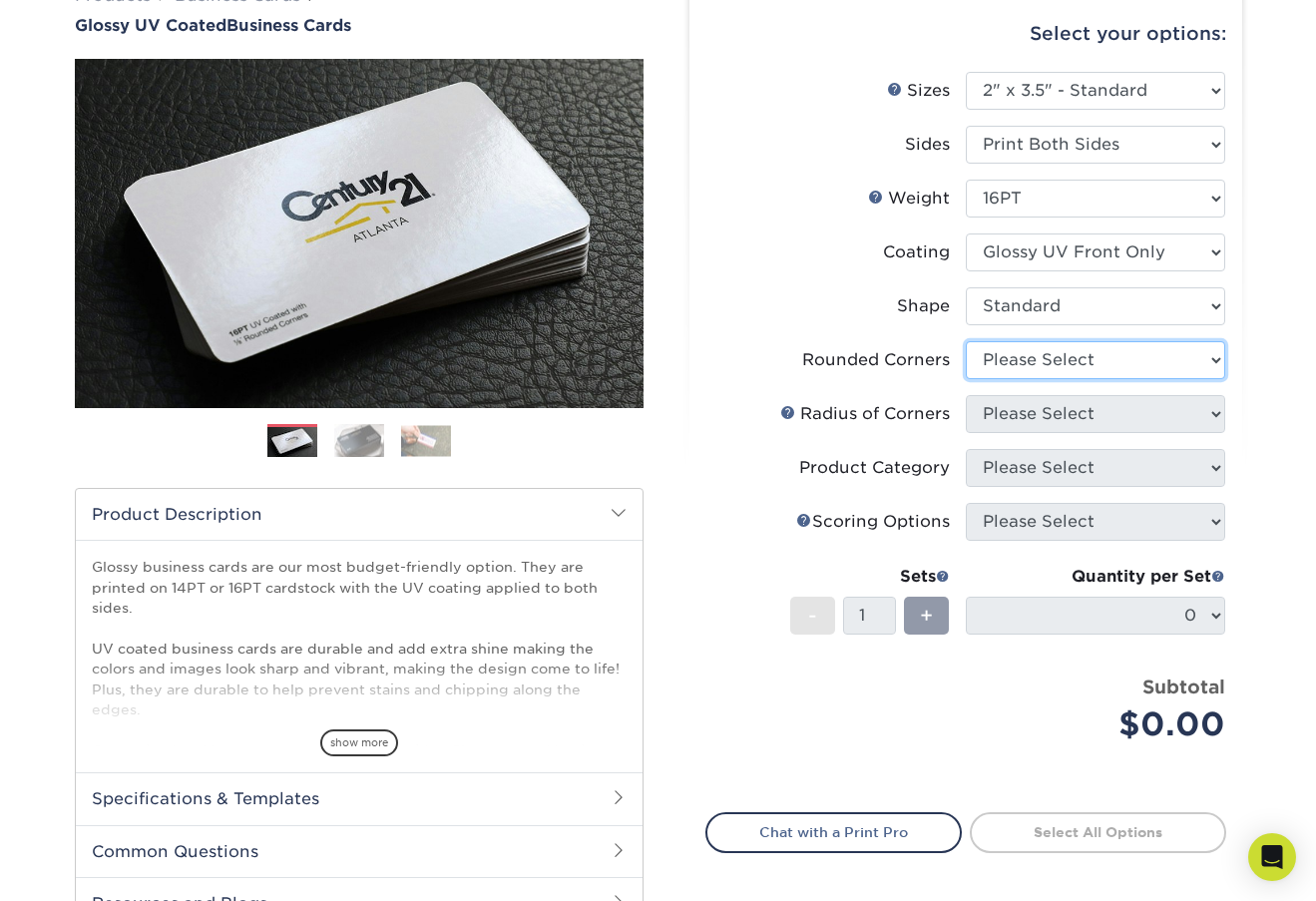 click on "Please Select
Yes - Round 2 Corners                                                    Yes - Round 4 Corners                                                    No" at bounding box center [1096, 360] 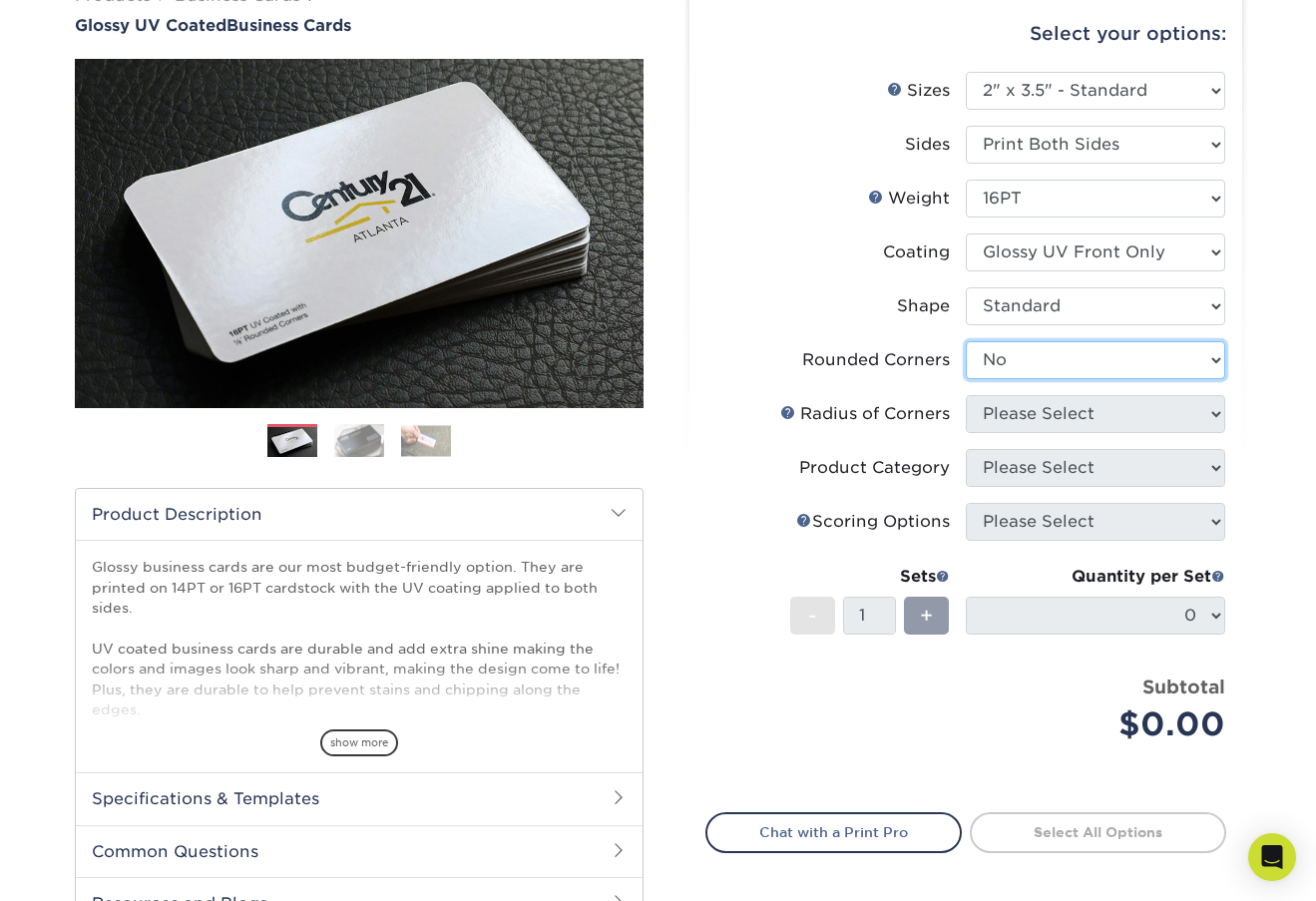 click on "Please Select
Yes - Round 2 Corners                                                    Yes - Round 4 Corners                                                    No" at bounding box center [1096, 360] 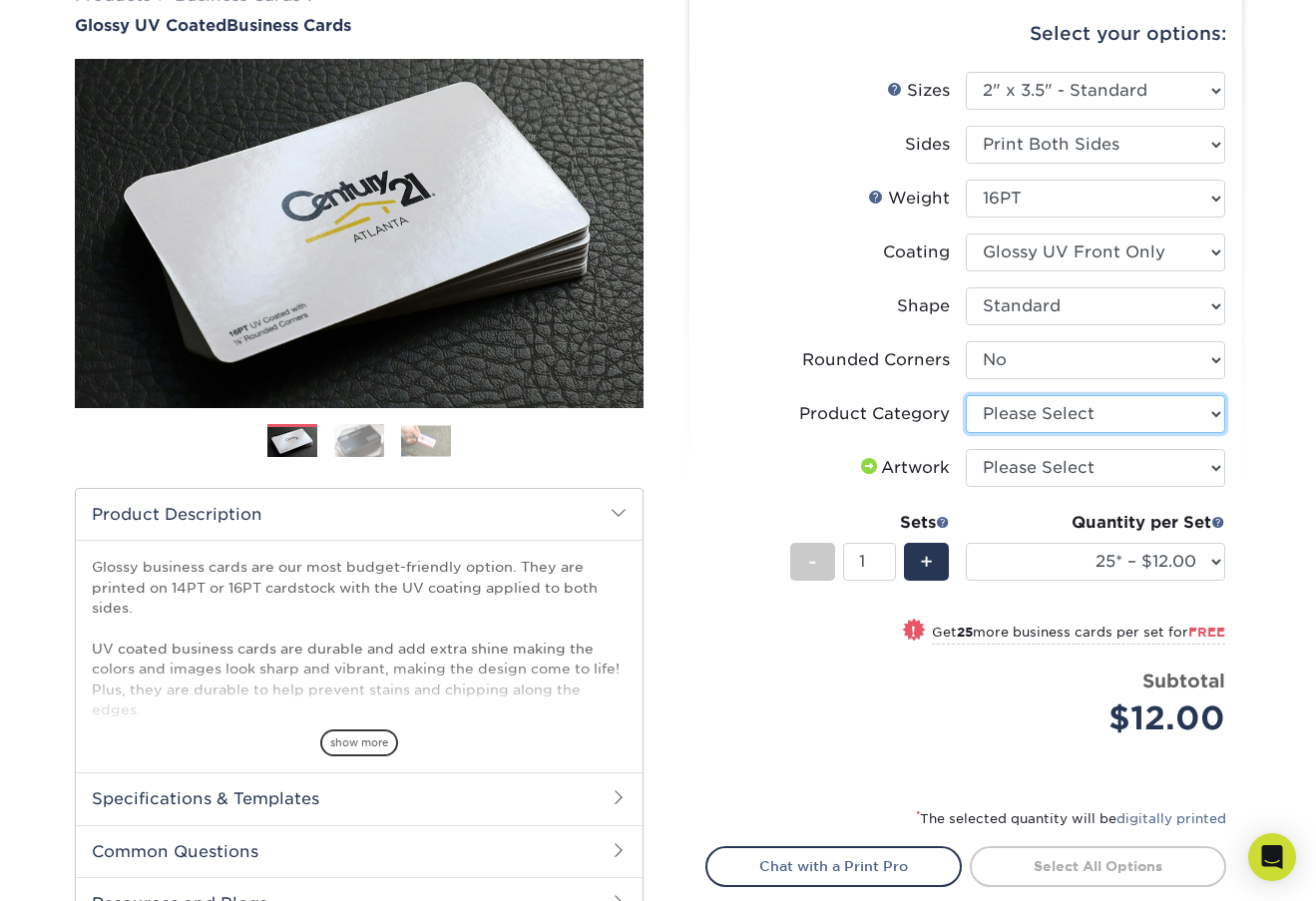 click on "Please Select Business Cards" at bounding box center [1096, 414] 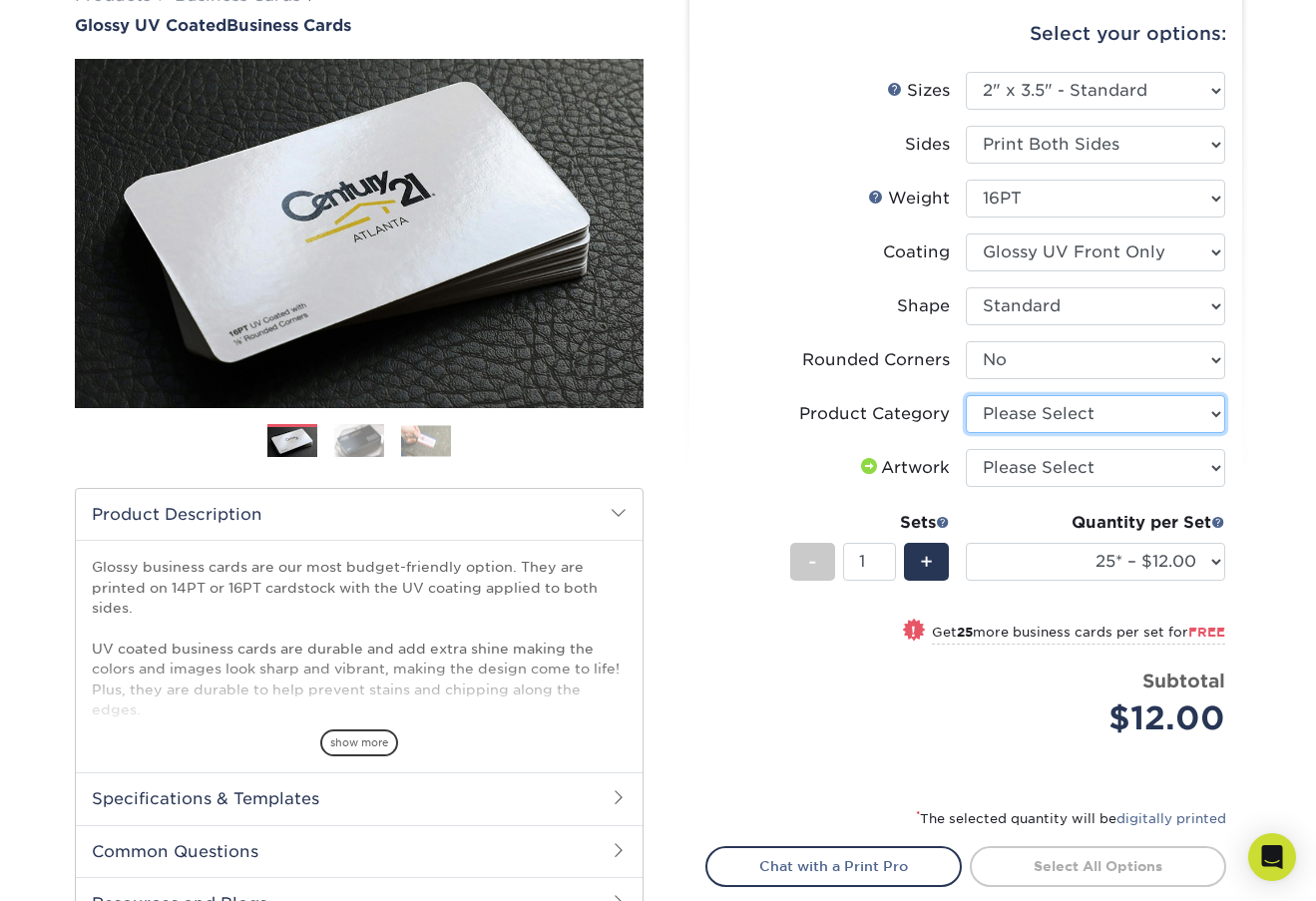 select on "3b5148f1-0588-4f88-a218-97bcfdce65c1" 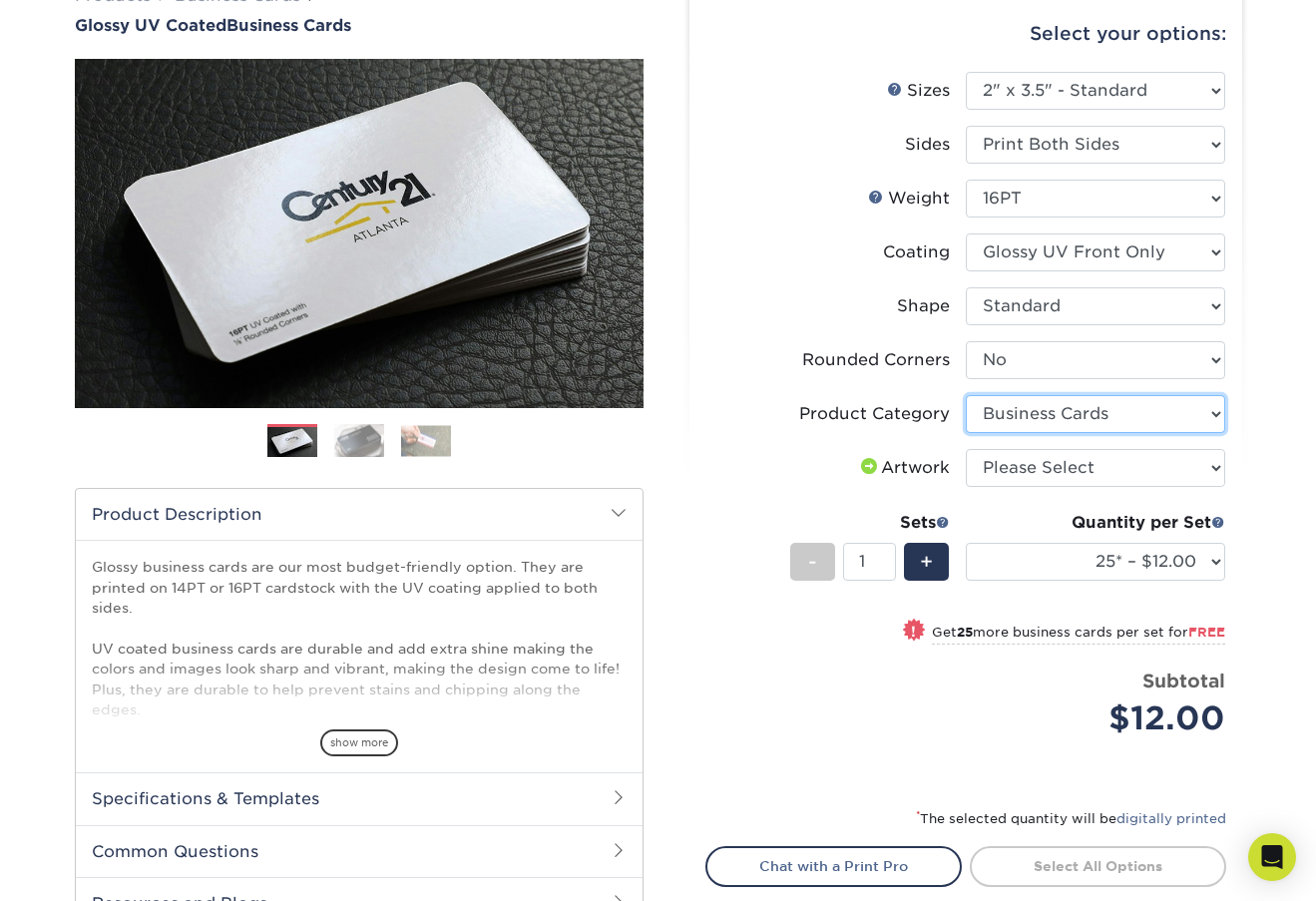 click on "Please Select Business Cards" at bounding box center (1096, 414) 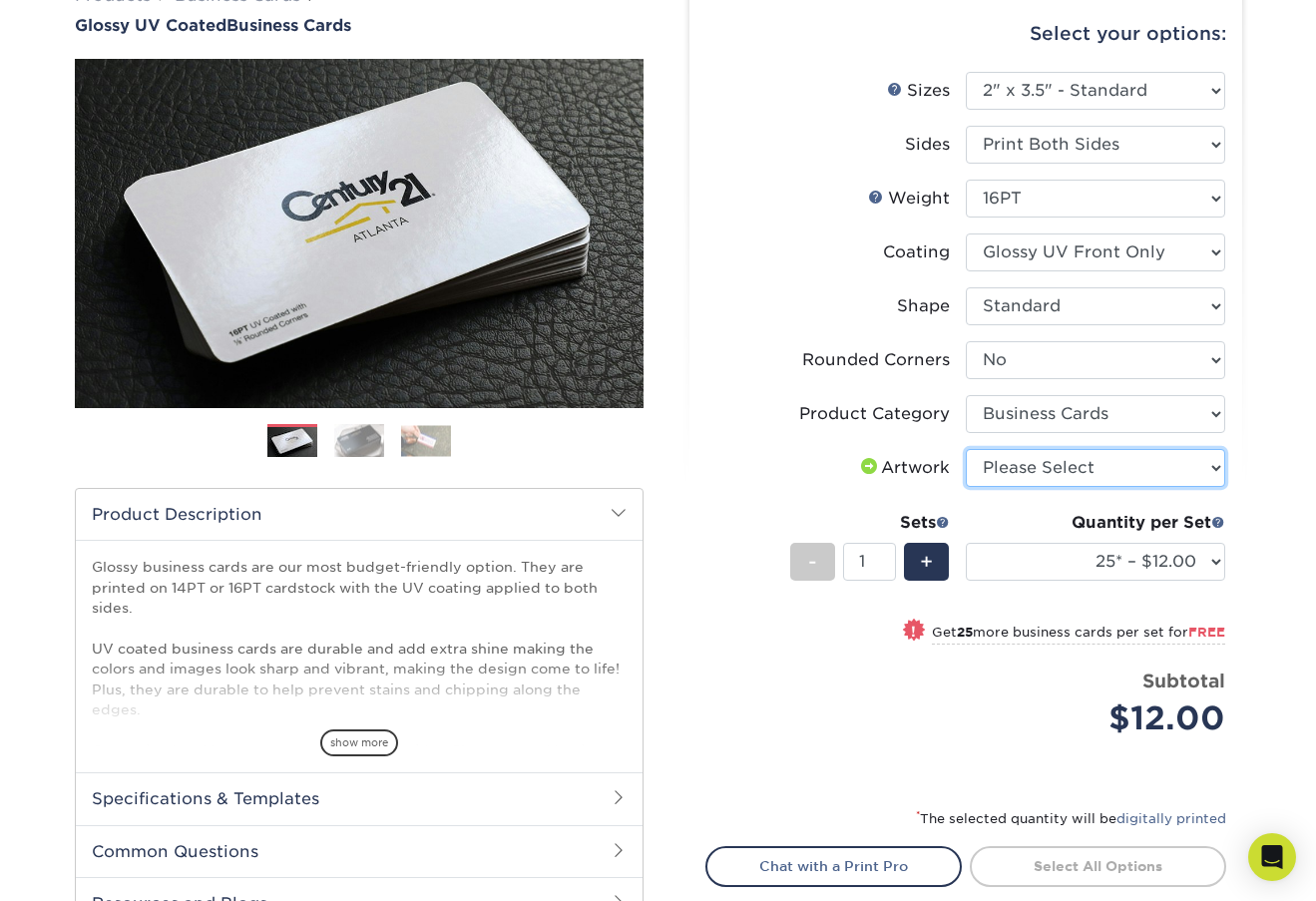 click on "Please Select I will upload files I need a design - $100" at bounding box center [1096, 468] 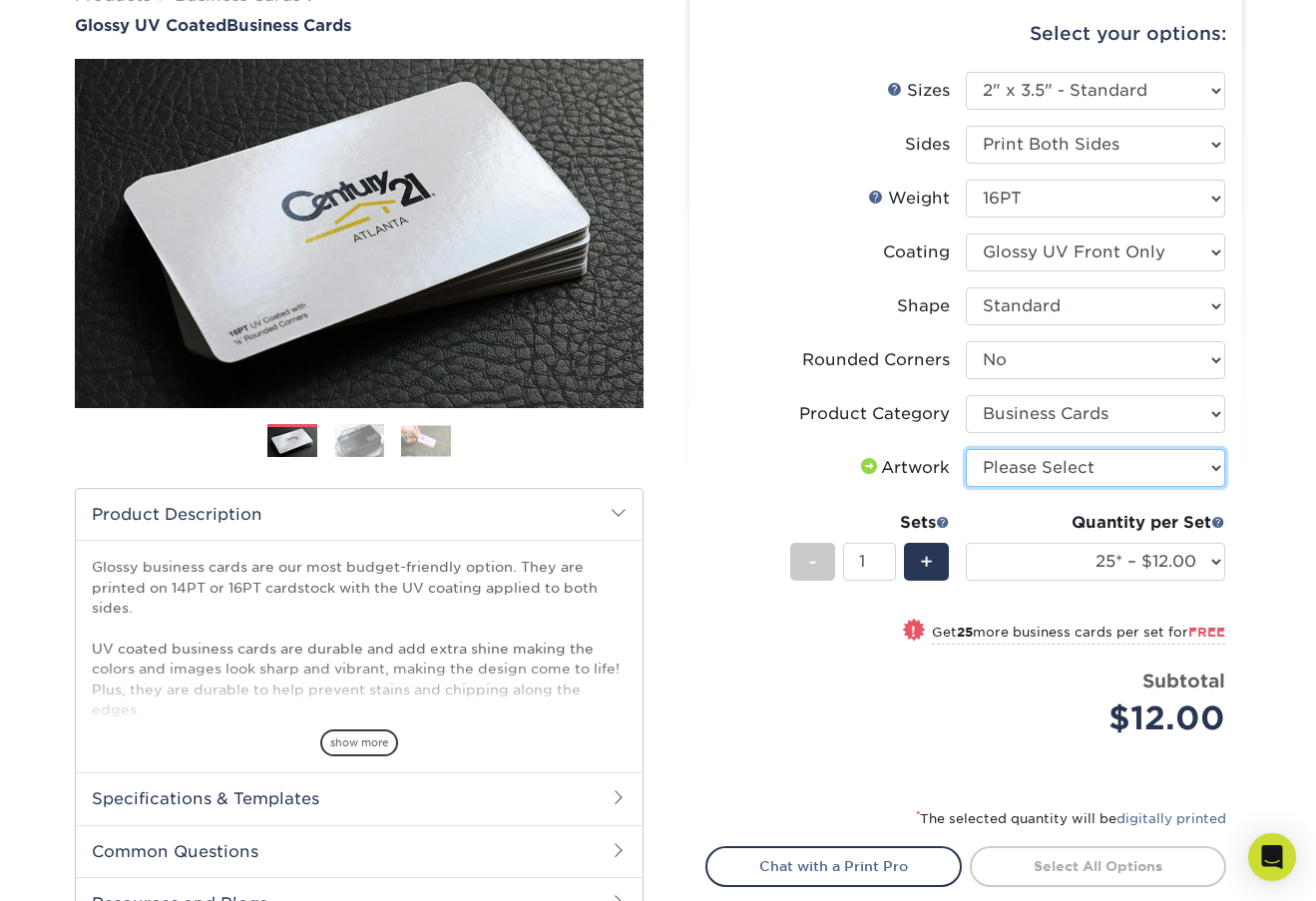 select on "upload" 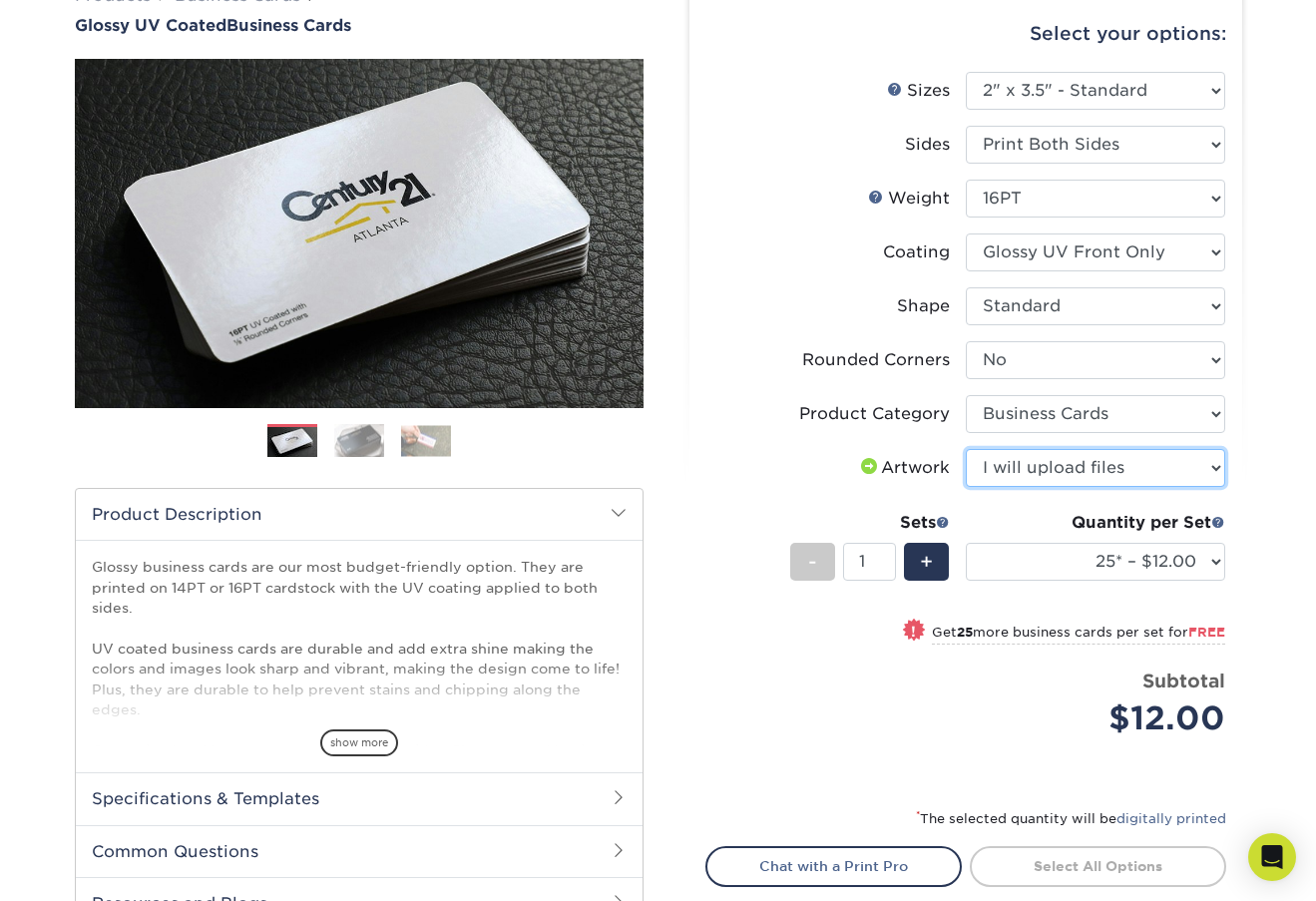 click on "Please Select I will upload files I need a design - $100" at bounding box center (1096, 468) 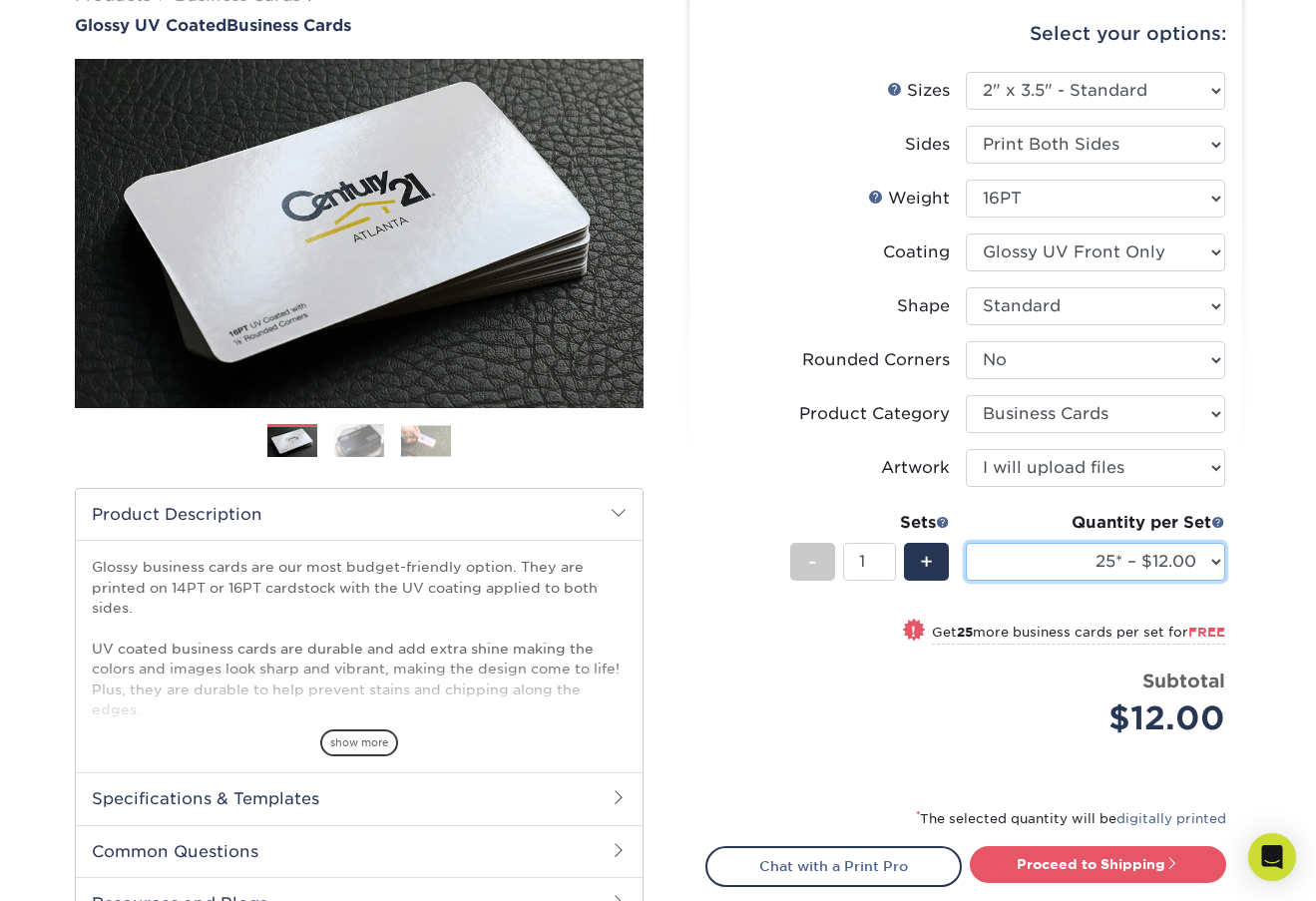 click on "25* – $12.00 50* – $12.00 100* – $12.00 250* – $21.00 500 – $42.00 1000 – $53.00 2500 – $95.00 5000 – $183.00 7500 – $269.00 10000 – $321.00 15000 – $474.00 20000 – $623.00 25000 – $771.00 30000 – $919.00 35000 – $1067.00 40000 – $1215.00 45000 – $1358.00 50000 – $1501.00 55000 – $1640.00 60000 – $1783.00 65000 – $1926.00 70000 – $2064.00 75000 – $2202.00 80000 – $2341.00 85000 – $2439.00 90000 – $2612.00 95000 – $2750.00 100000 – $2879.00" at bounding box center (1096, 562) 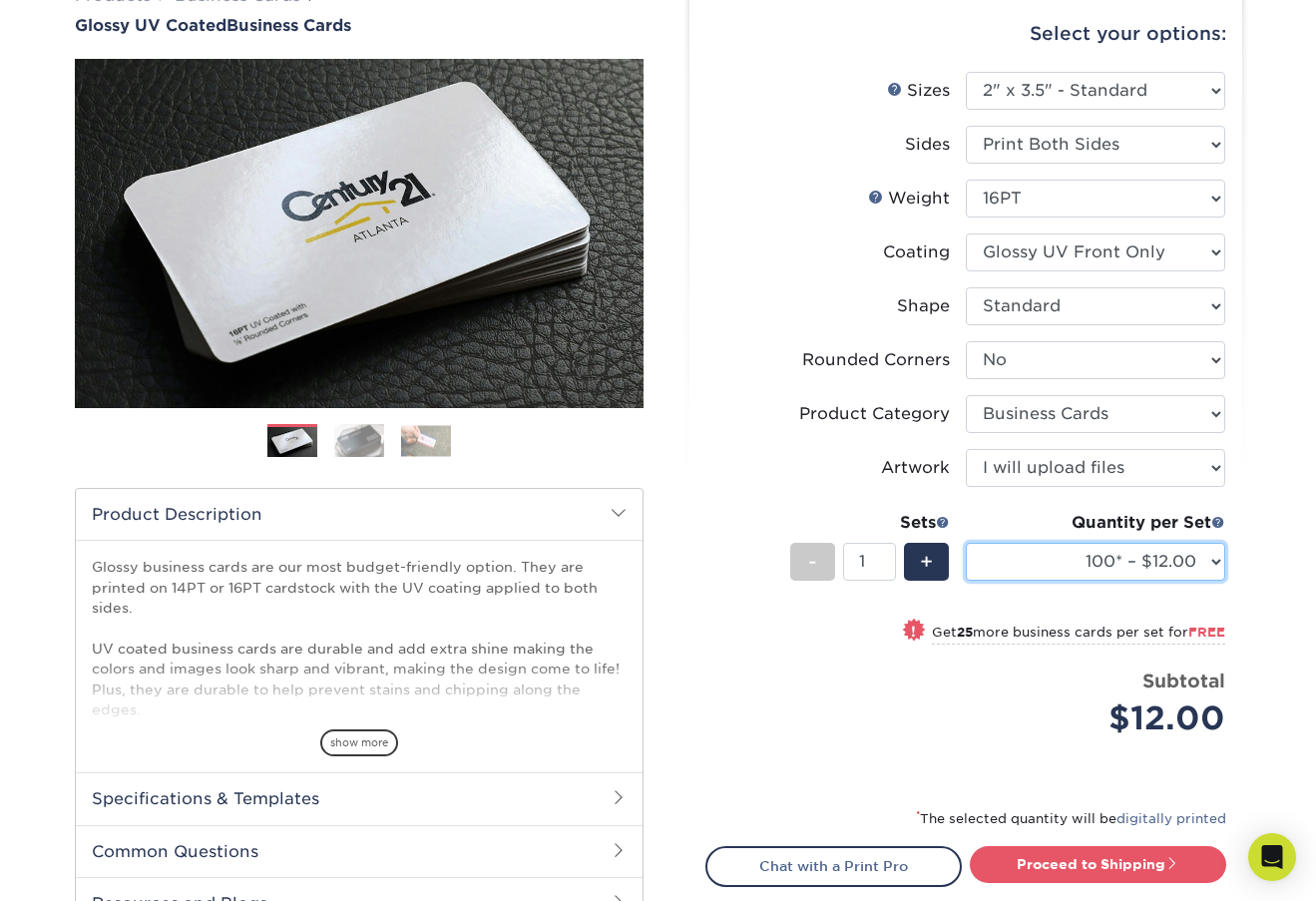 click on "25* – $12.00 50* – $12.00 100* – $12.00 250* – $21.00 500 – $42.00 1000 – $53.00 2500 – $95.00 5000 – $183.00 7500 – $269.00 10000 – $321.00 15000 – $474.00 20000 – $623.00 25000 – $771.00 30000 – $919.00 35000 – $1067.00 40000 – $1215.00 45000 – $1358.00 50000 – $1501.00 55000 – $1640.00 60000 – $1783.00 65000 – $1926.00 70000 – $2064.00 75000 – $2202.00 80000 – $2341.00 85000 – $2439.00 90000 – $2612.00 95000 – $2750.00 100000 – $2879.00" at bounding box center [1096, 562] 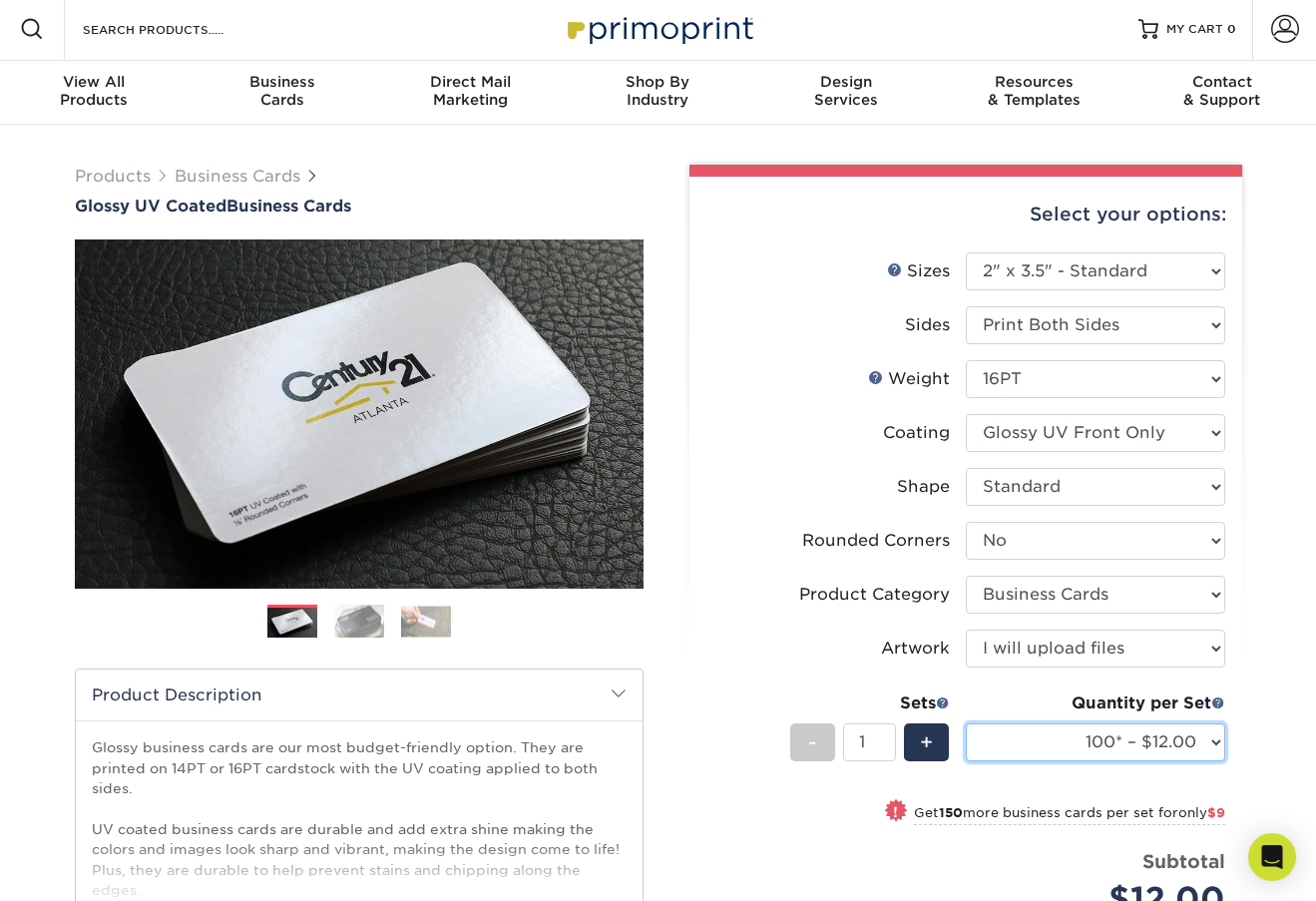 scroll, scrollTop: 0, scrollLeft: 0, axis: both 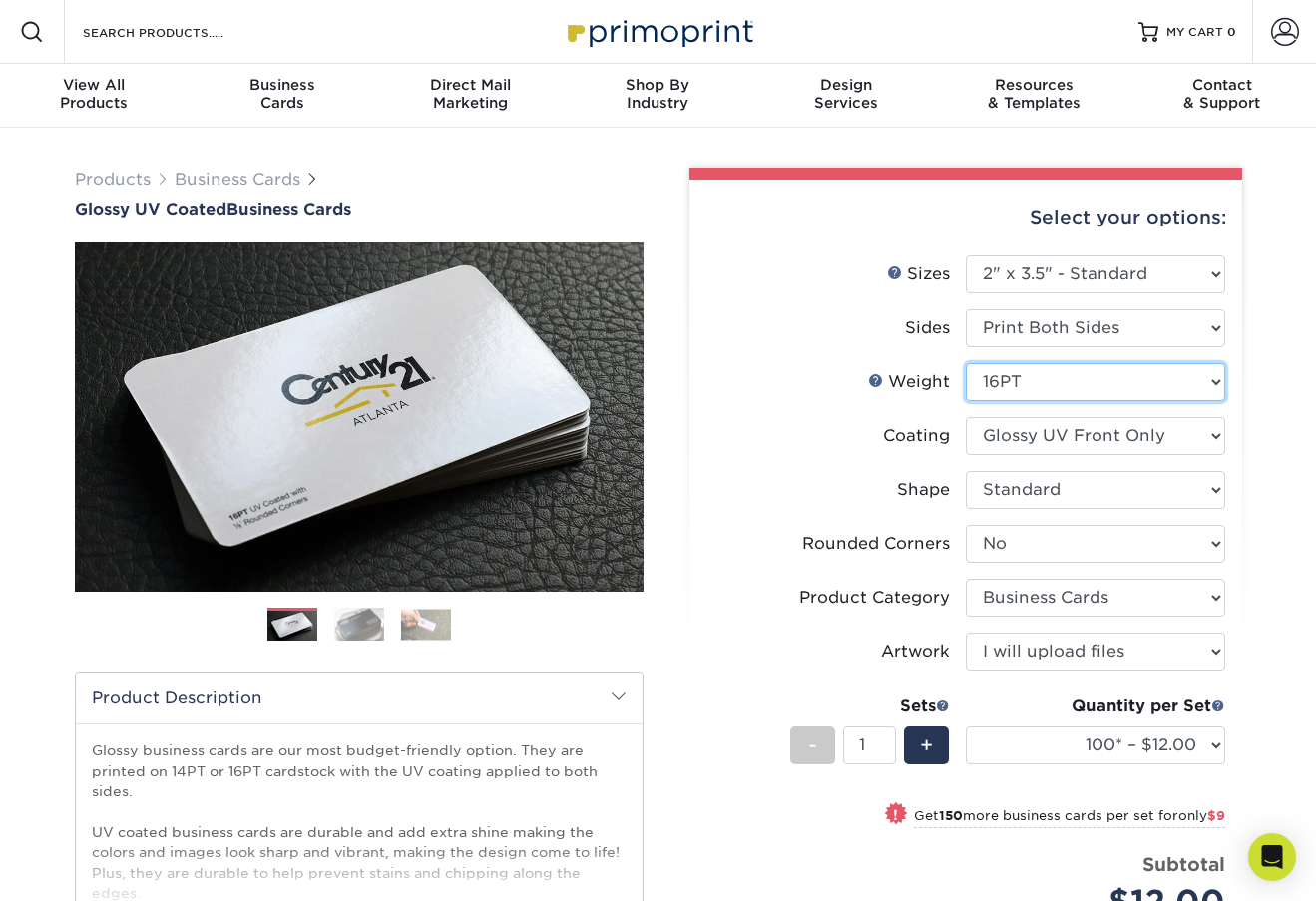 click on "Please Select 16PT 14PT" at bounding box center [1096, 382] 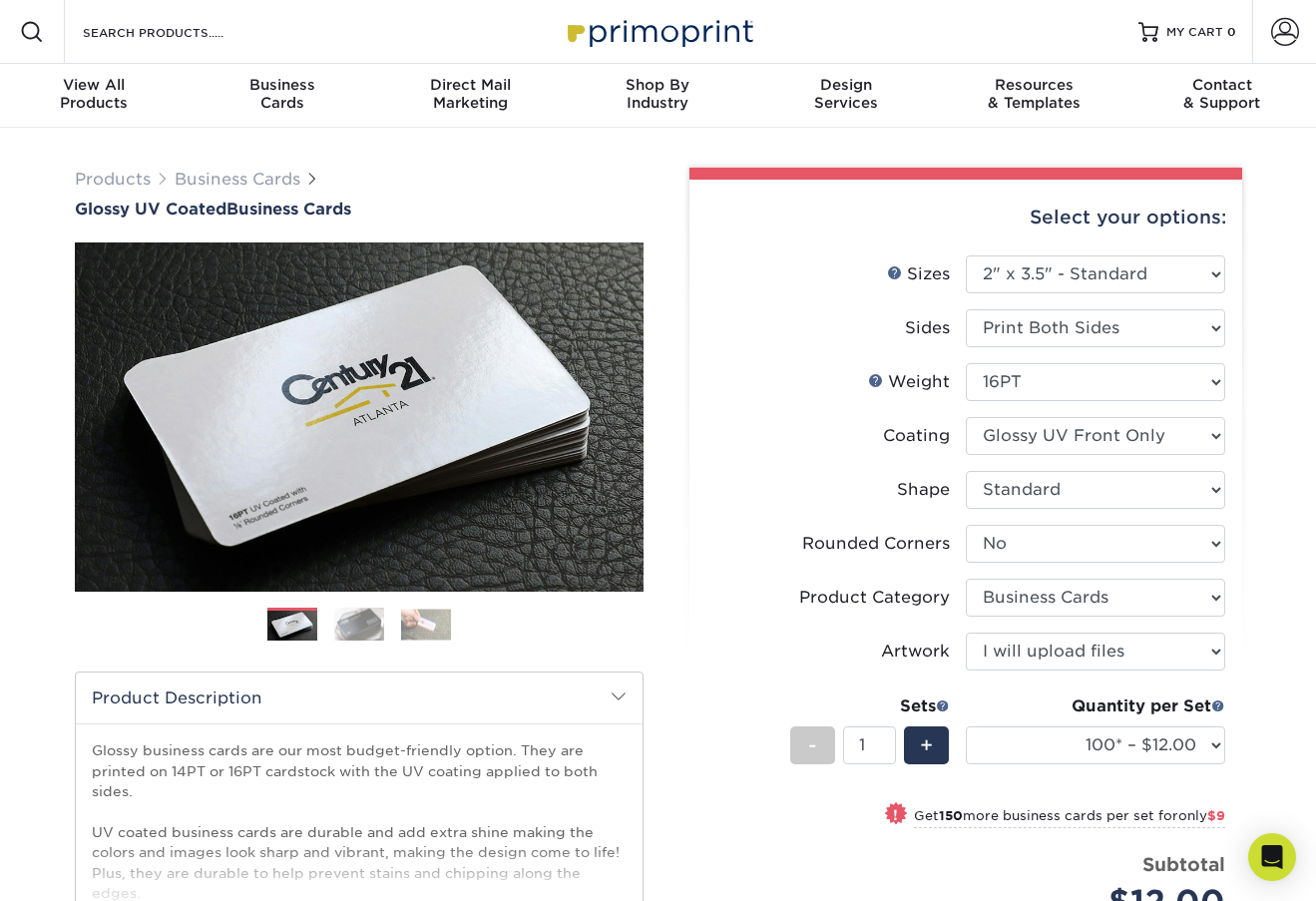 click on "Weight Help" at bounding box center [876, 380] 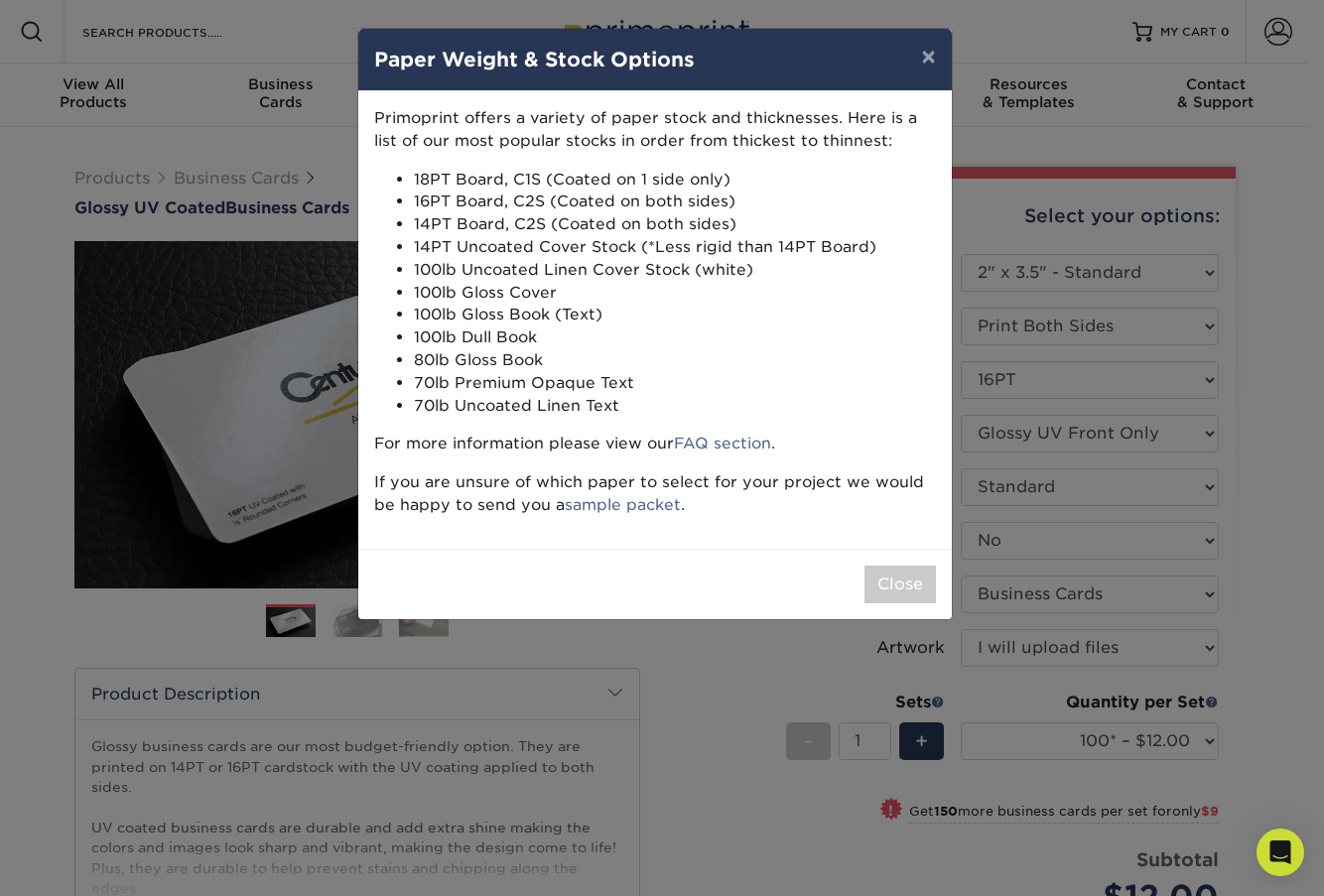click on "×
Paper Weight & Stock Options
Primoprint offers a variety of paper stock and thicknesses. Here is a list of our most popular stocks in order from thickest to thinnest:
18PT Board, C1S (Coated on 1 side only)
16PT Board, C2S (Coated on both sides)
14PT Board, C2S (Coated on both sides)
14PT Uncoated Cover Stock (*Less rigid than 14PT Board)
100lb Uncoated Linen Cover Stock (white)
100lb Gloss Cover
100lb Gloss Book (Text)
100lb Dull Book
80lb Gloss Book
70lb Premium Opaque Text
70lb Uncoated Linen Text
For more information please view our  FAQ section .
If you are unsure of which paper to select for your project we would be happy to send you a  sample packet .
Close" at bounding box center (662, 448) 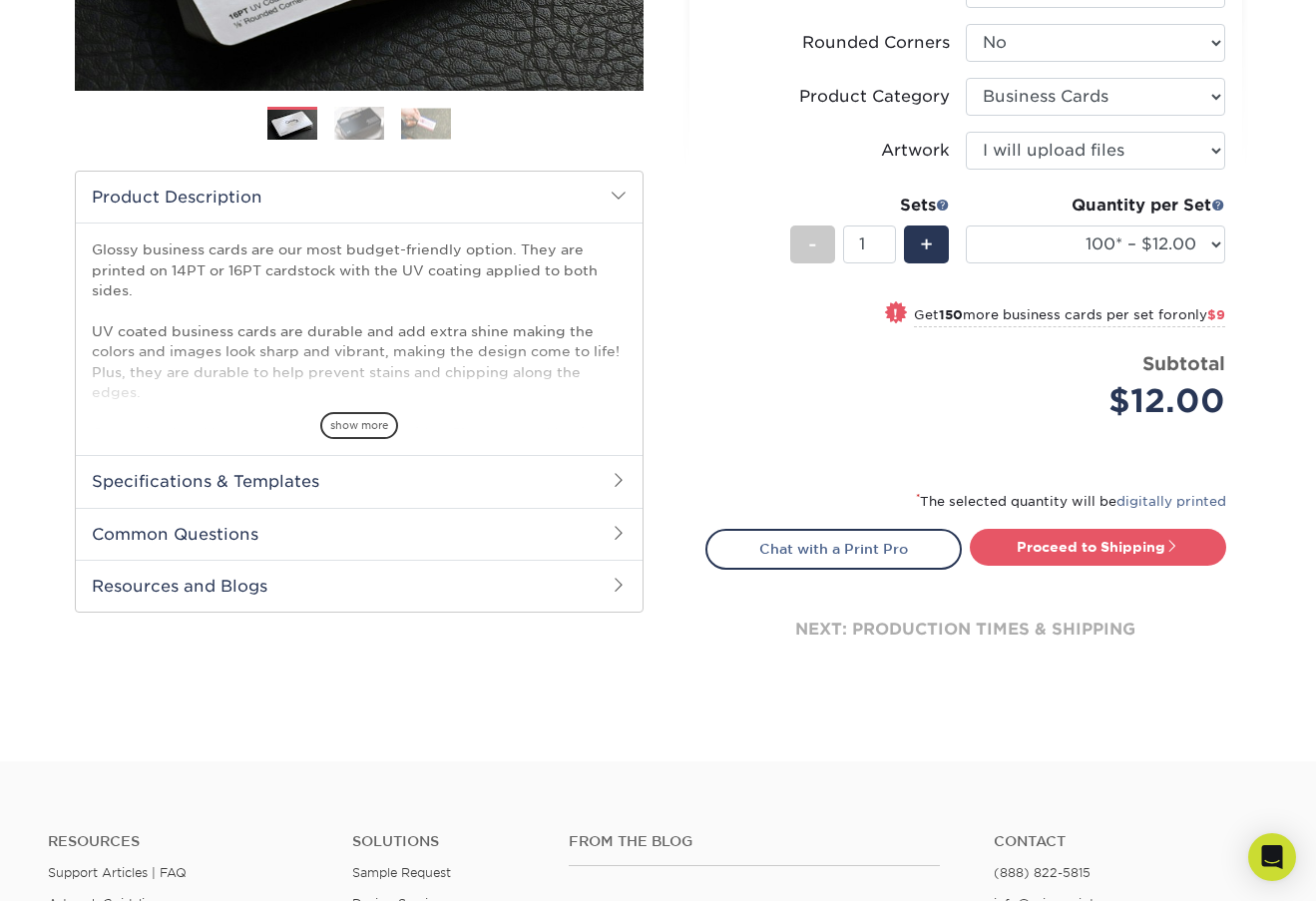scroll, scrollTop: 499, scrollLeft: 0, axis: vertical 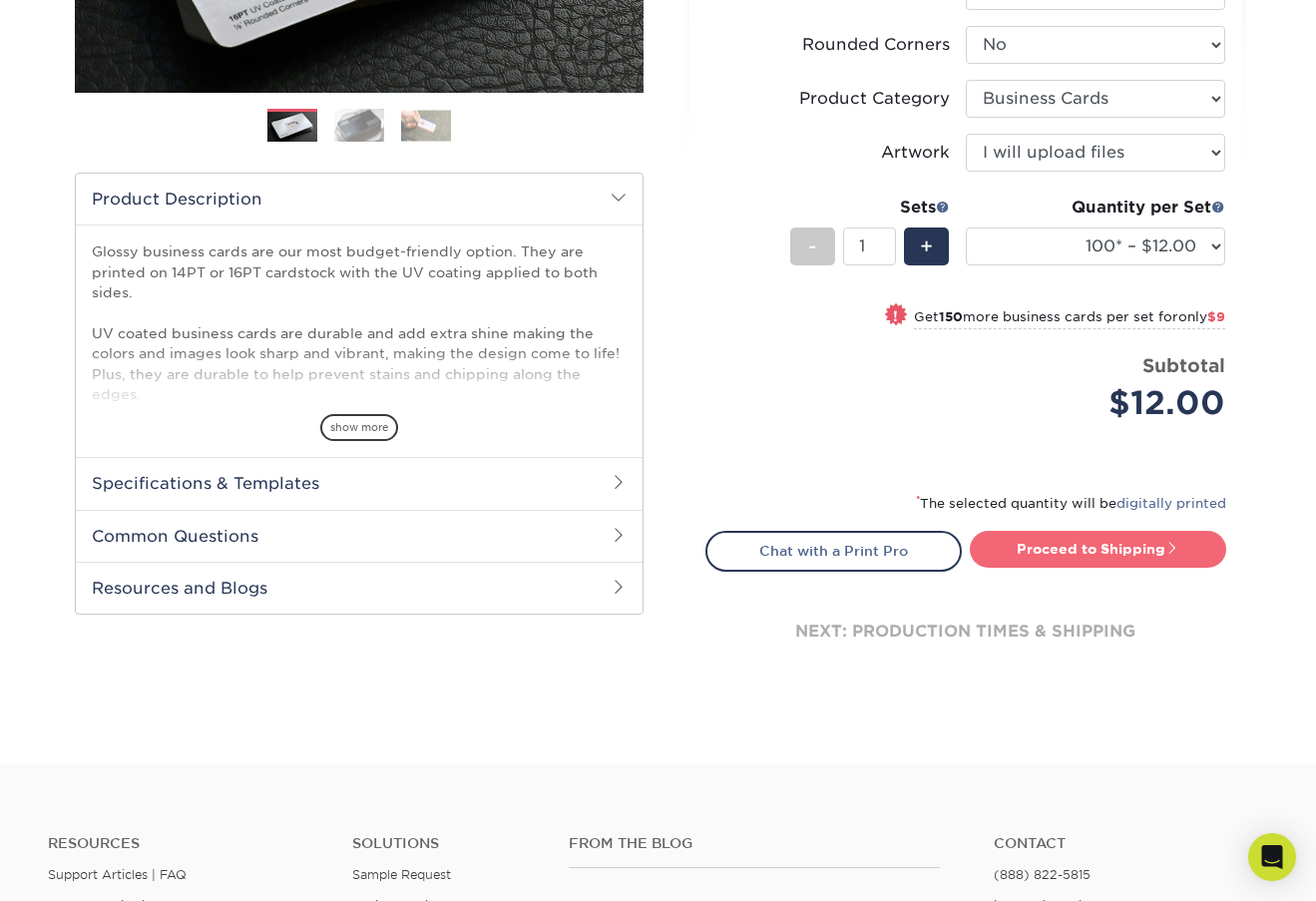 click on "Proceed to Shipping" at bounding box center (1097, 549) 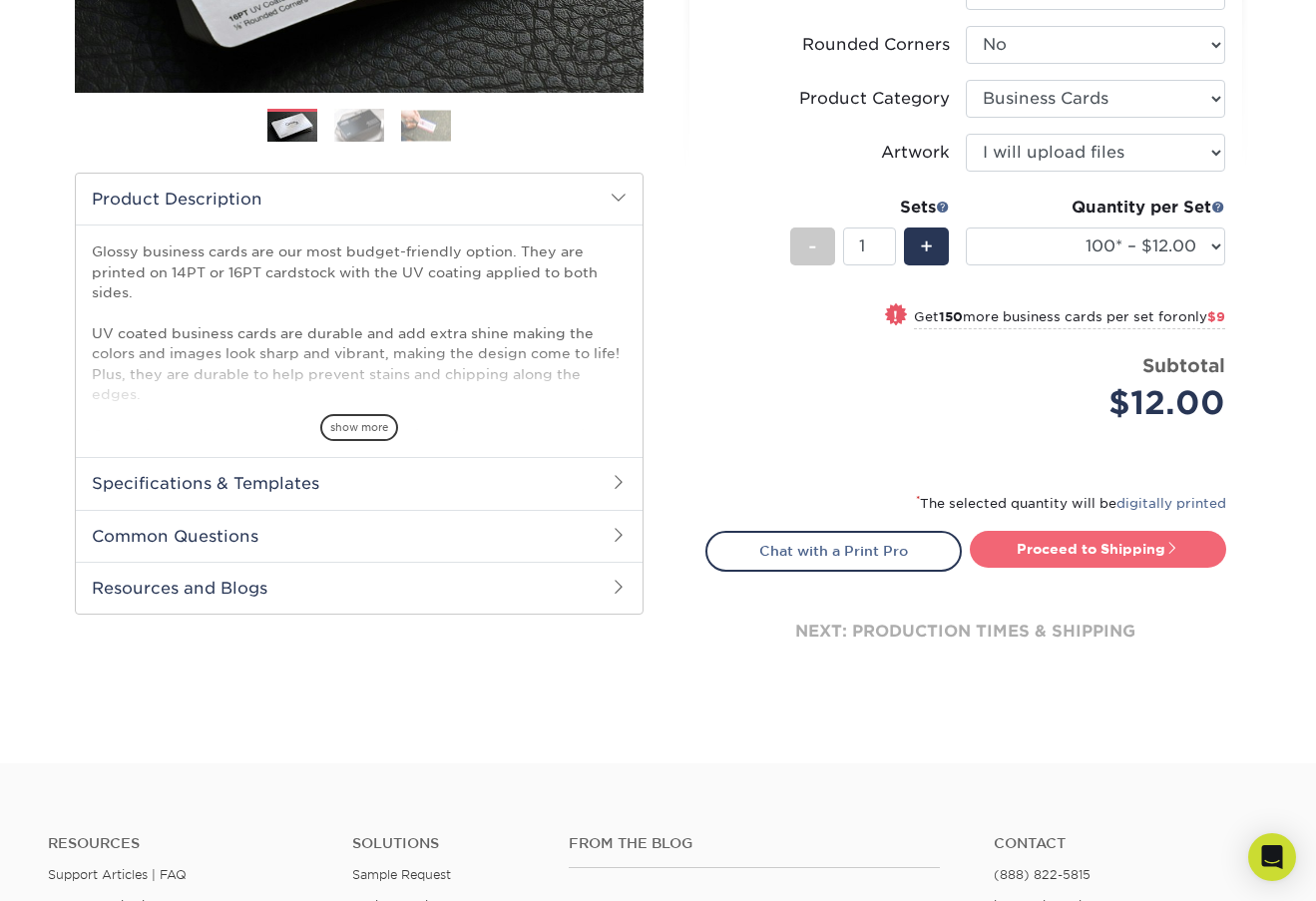 type on "Set 1" 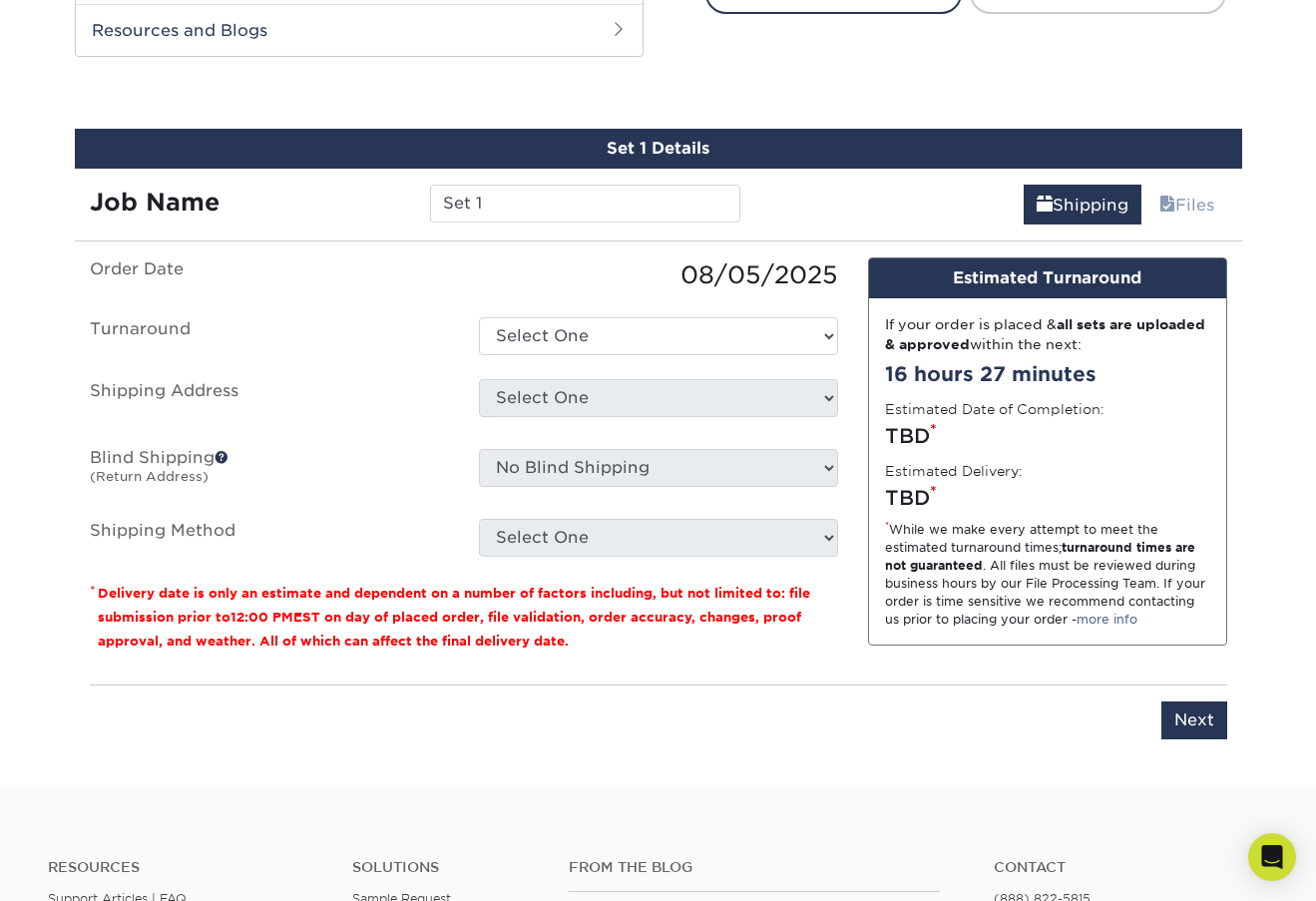 scroll, scrollTop: 1085, scrollLeft: 0, axis: vertical 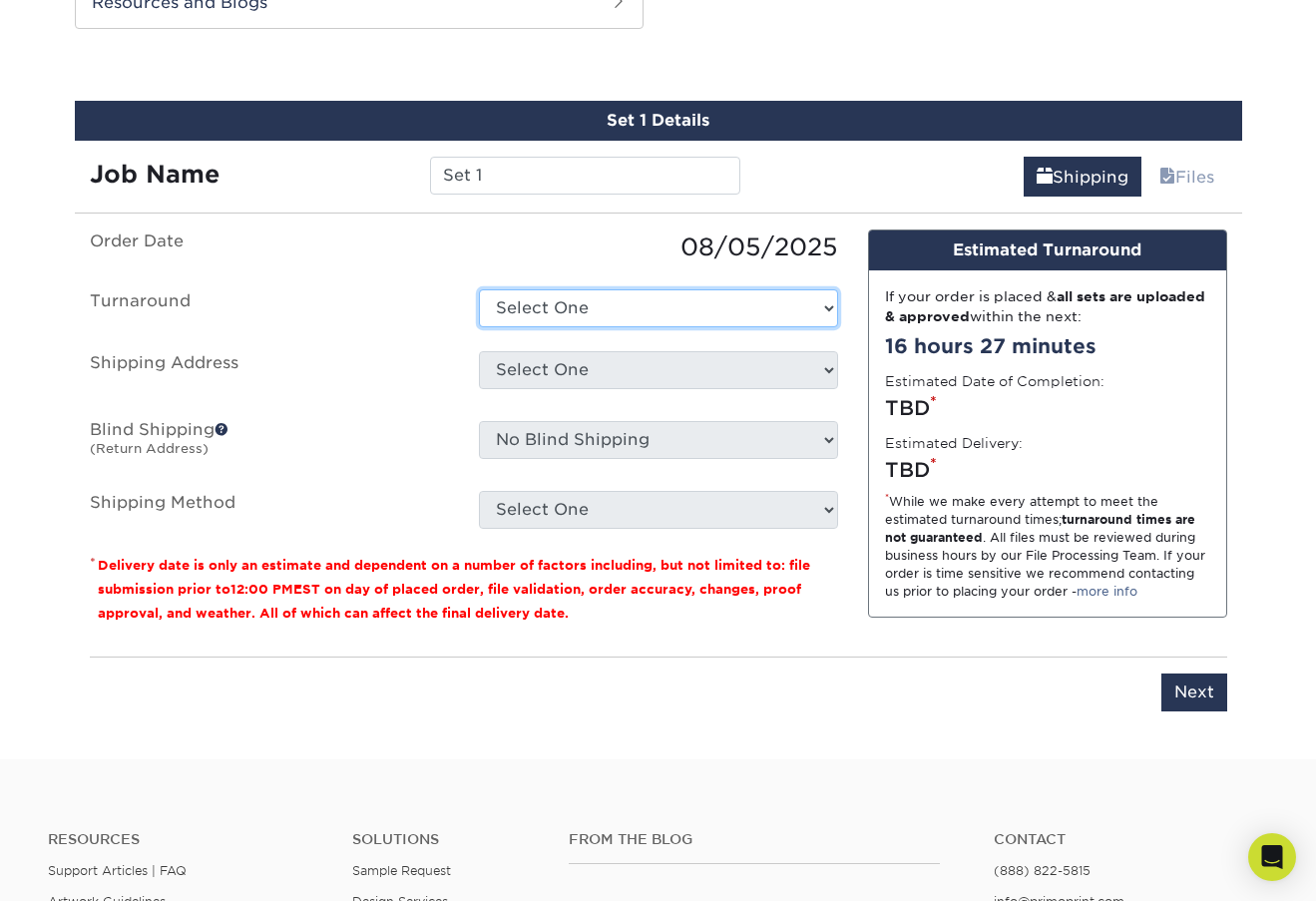 click on "Select One 2-4 Business Days 2 Day Next Business Day" at bounding box center (658, 308) 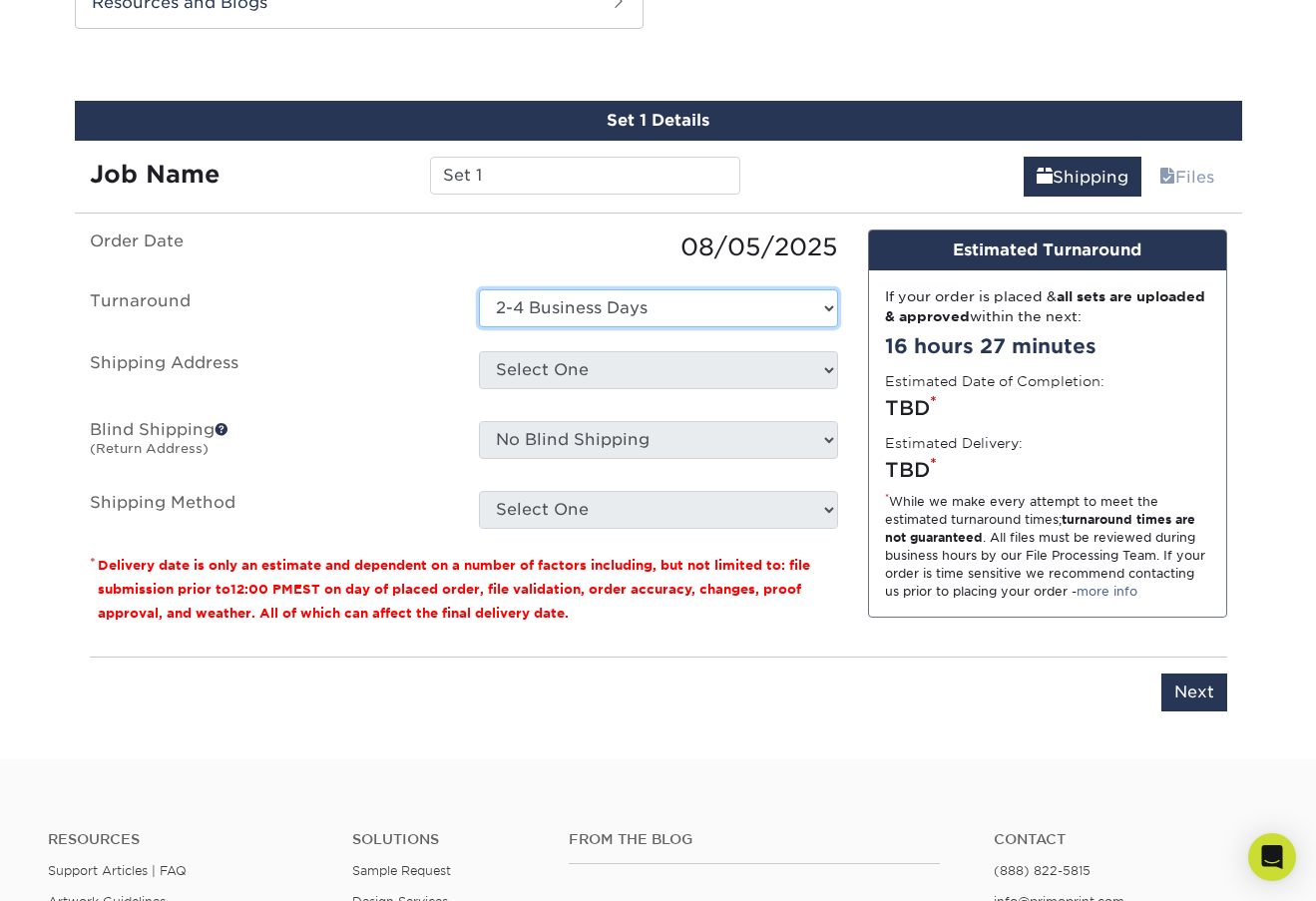 click on "Select One 2-4 Business Days 2 Day Next Business Day" at bounding box center (658, 308) 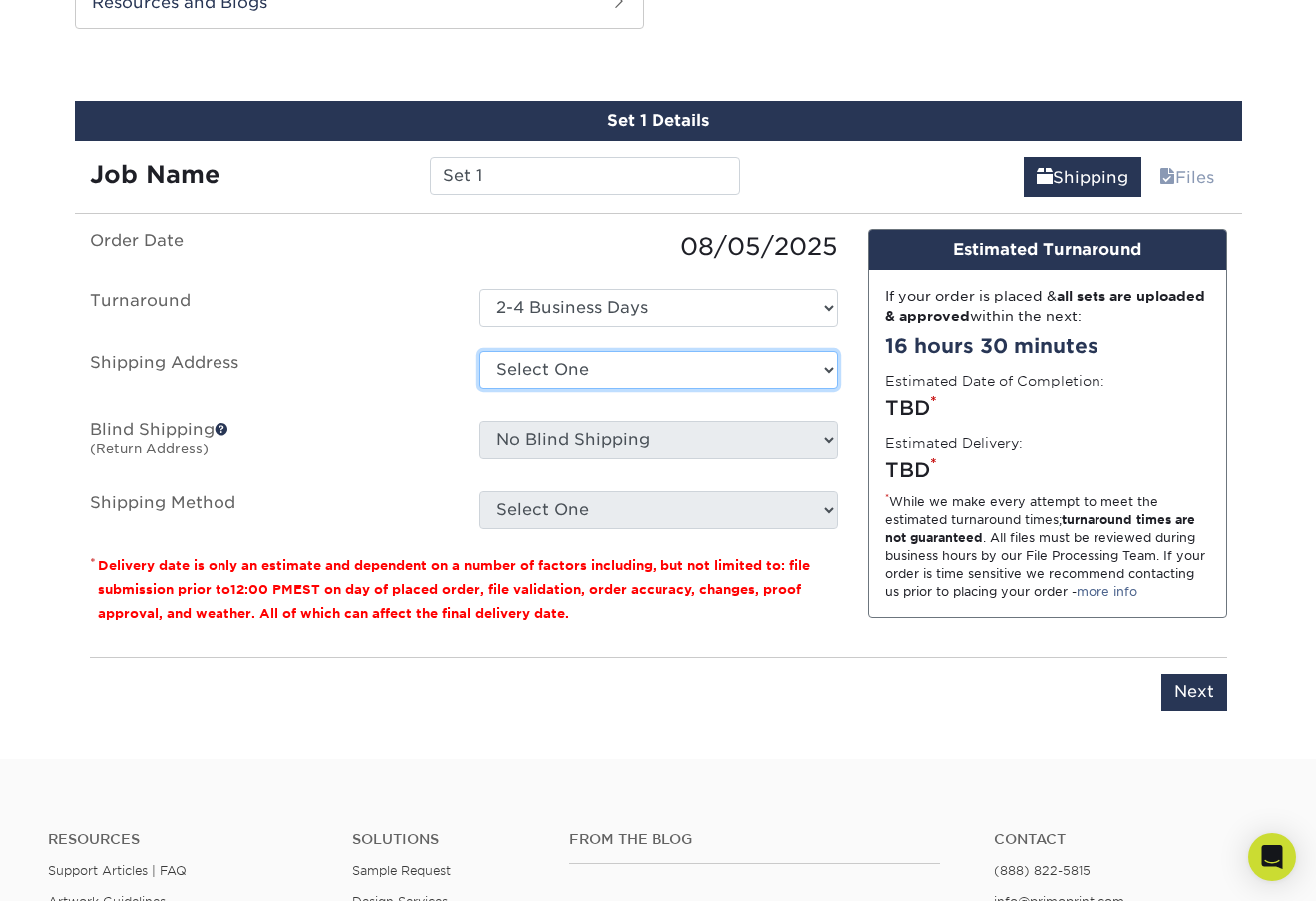 click on "Select One
+ Add New Address
- Login" at bounding box center (658, 370) 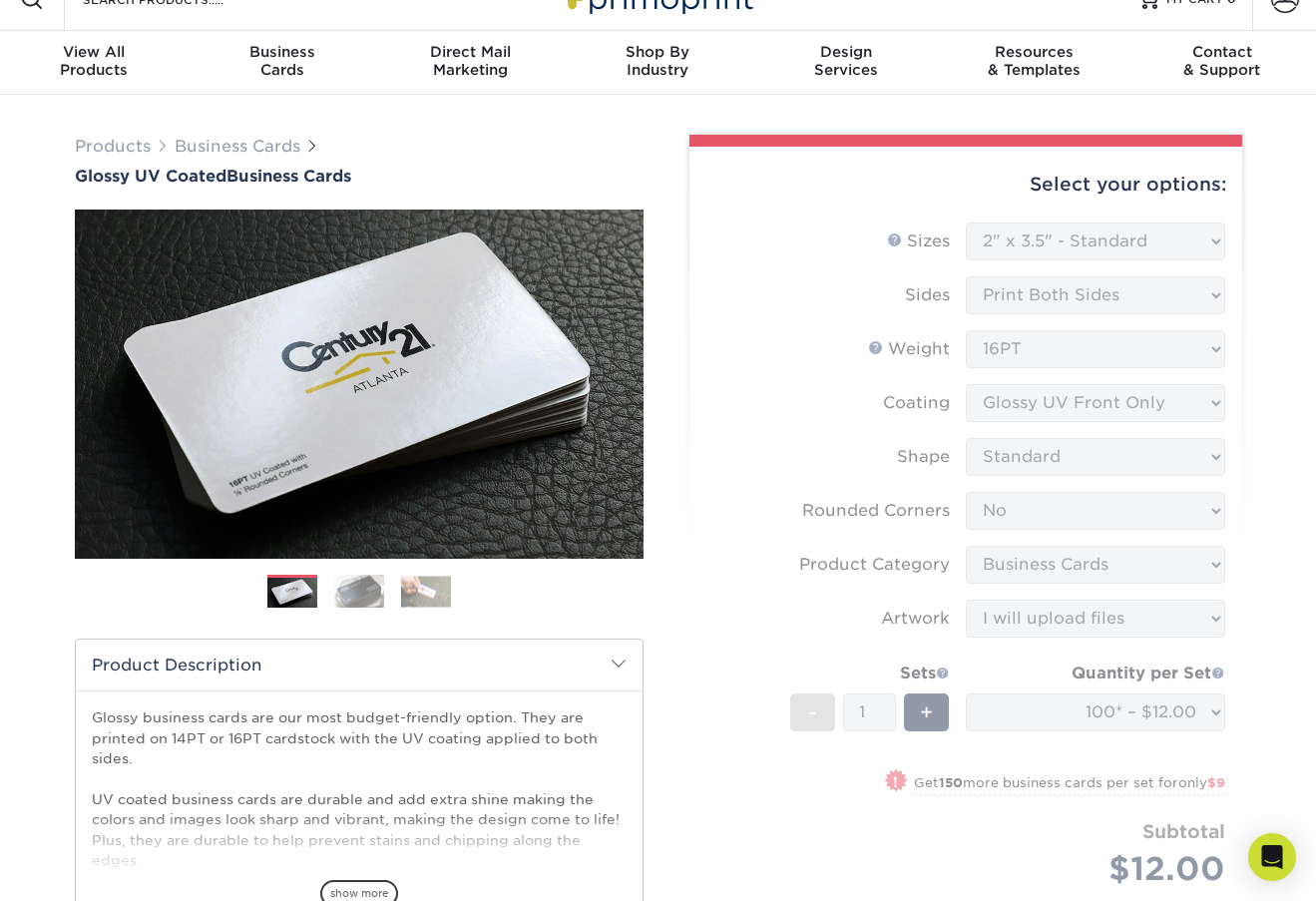 scroll, scrollTop: 0, scrollLeft: 0, axis: both 